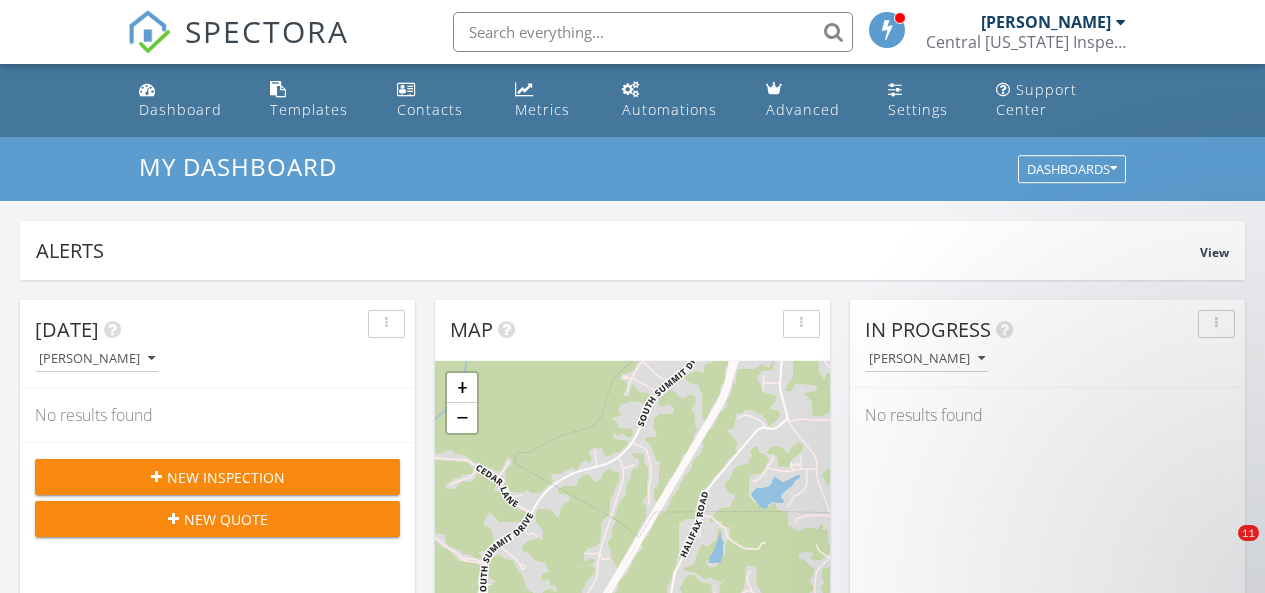 scroll, scrollTop: 941, scrollLeft: 0, axis: vertical 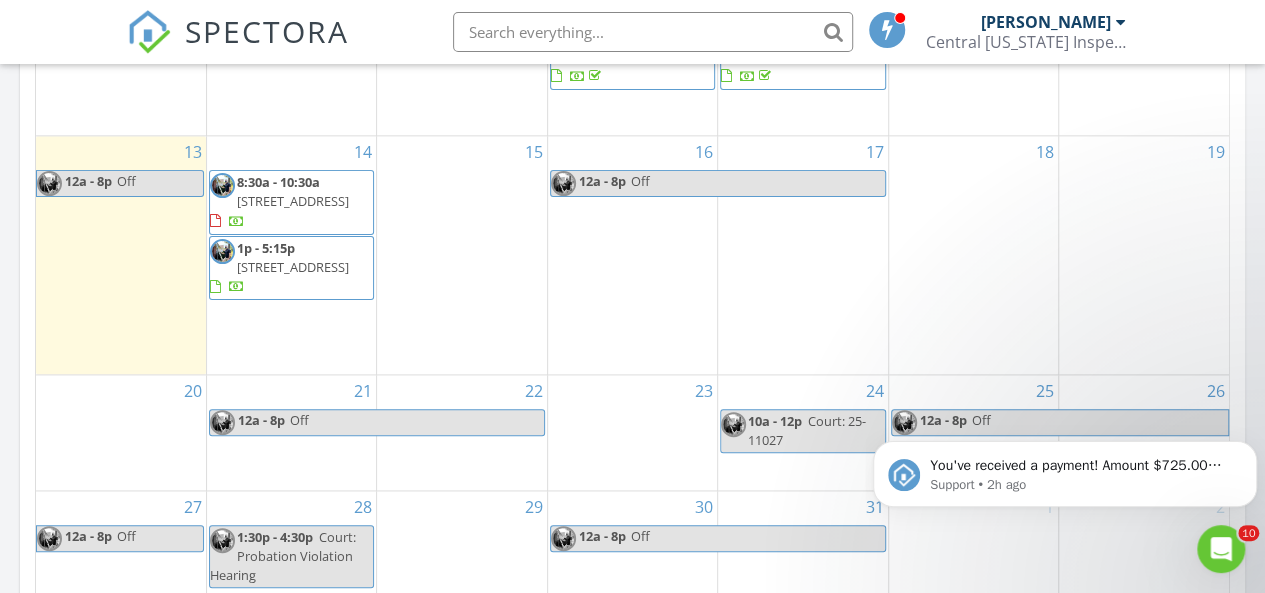 click on "14
8:30a - 10:30a
5515 New Frontier Dr, Jefferson City 65109
1p - 5:15p
829 Sherwood Dr, Jefferson City 65109" at bounding box center (291, 254) 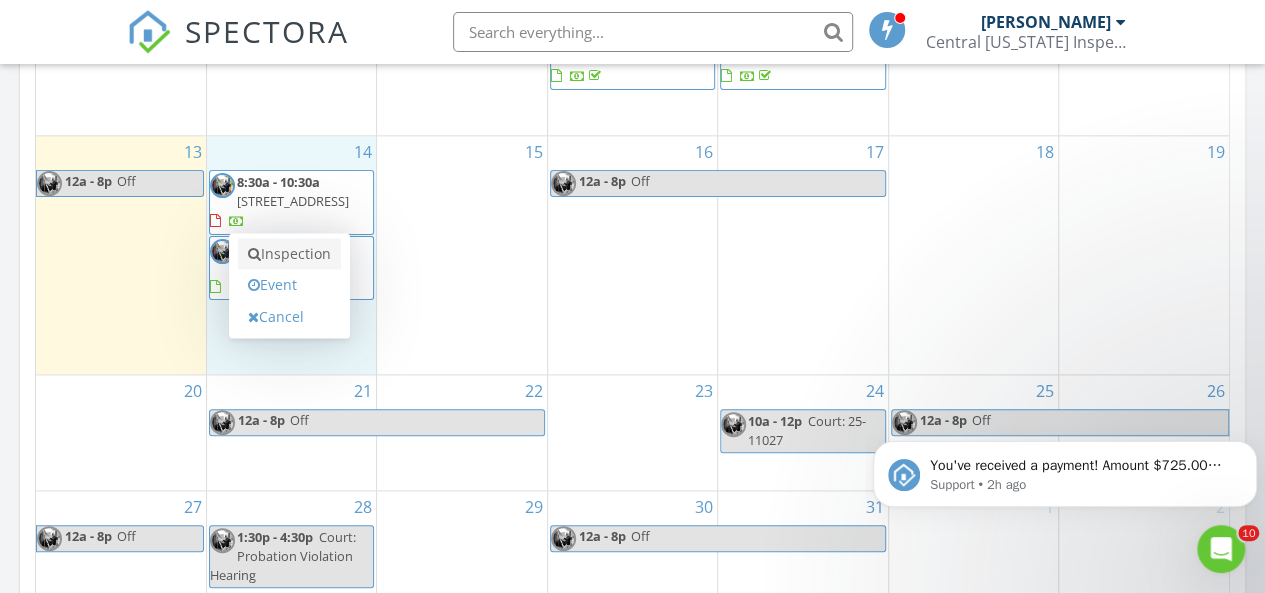 click on "Inspection" at bounding box center (289, 254) 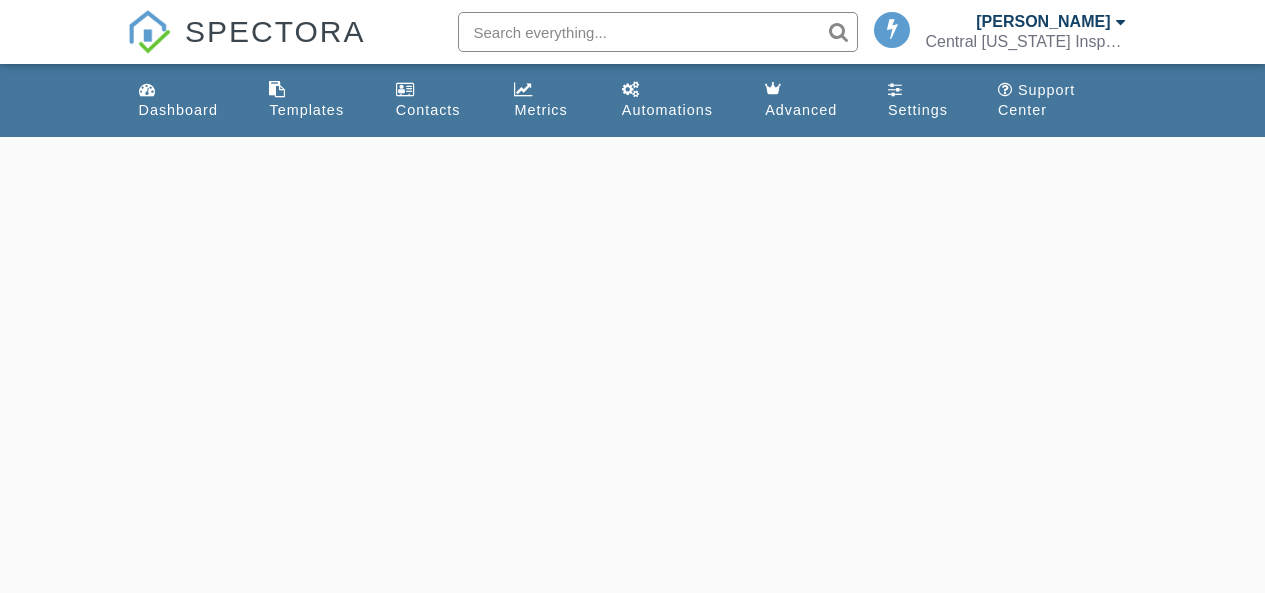 scroll, scrollTop: 0, scrollLeft: 0, axis: both 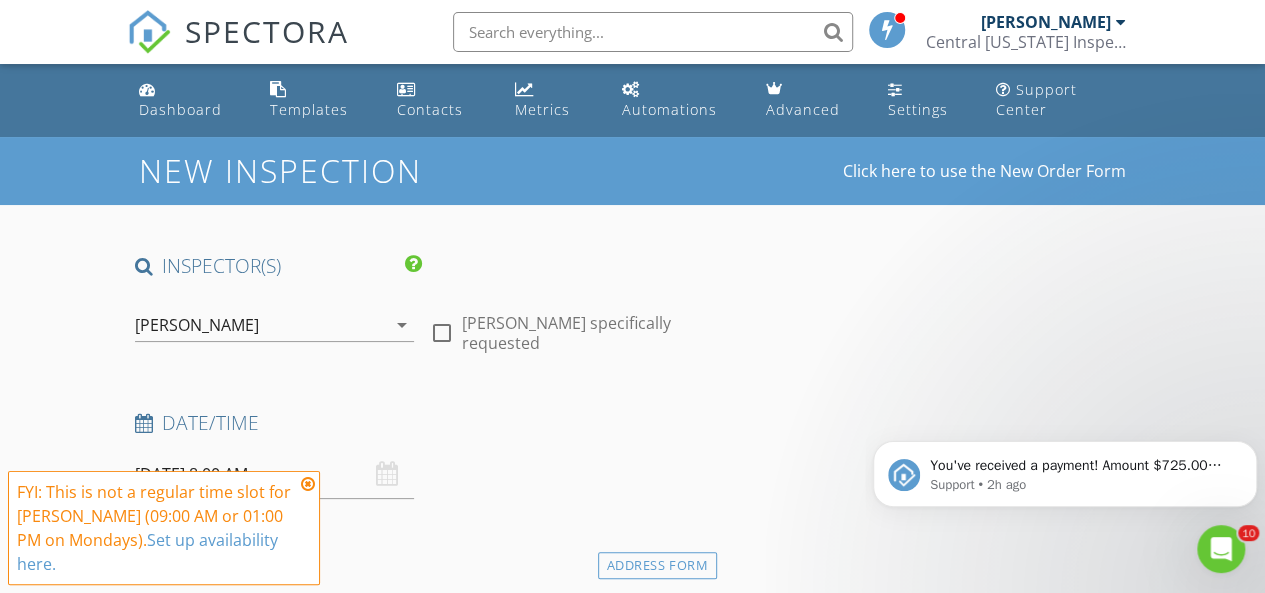 click on "07/14/2025 8:00 AM" at bounding box center (274, 474) 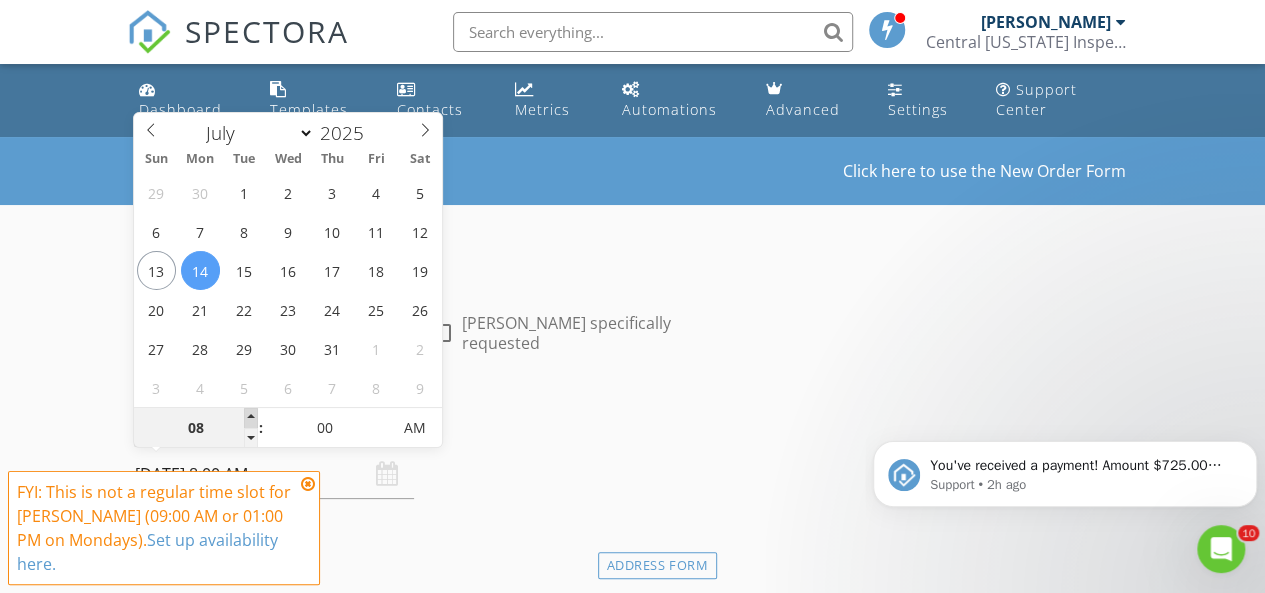 type on "09" 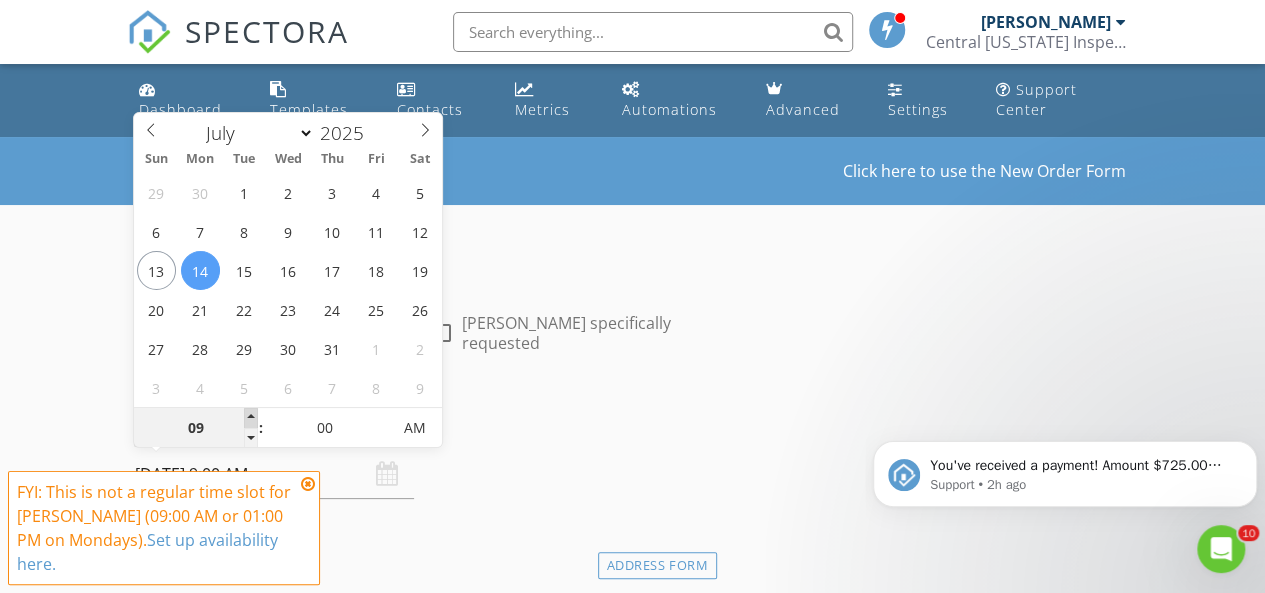 click at bounding box center (251, 418) 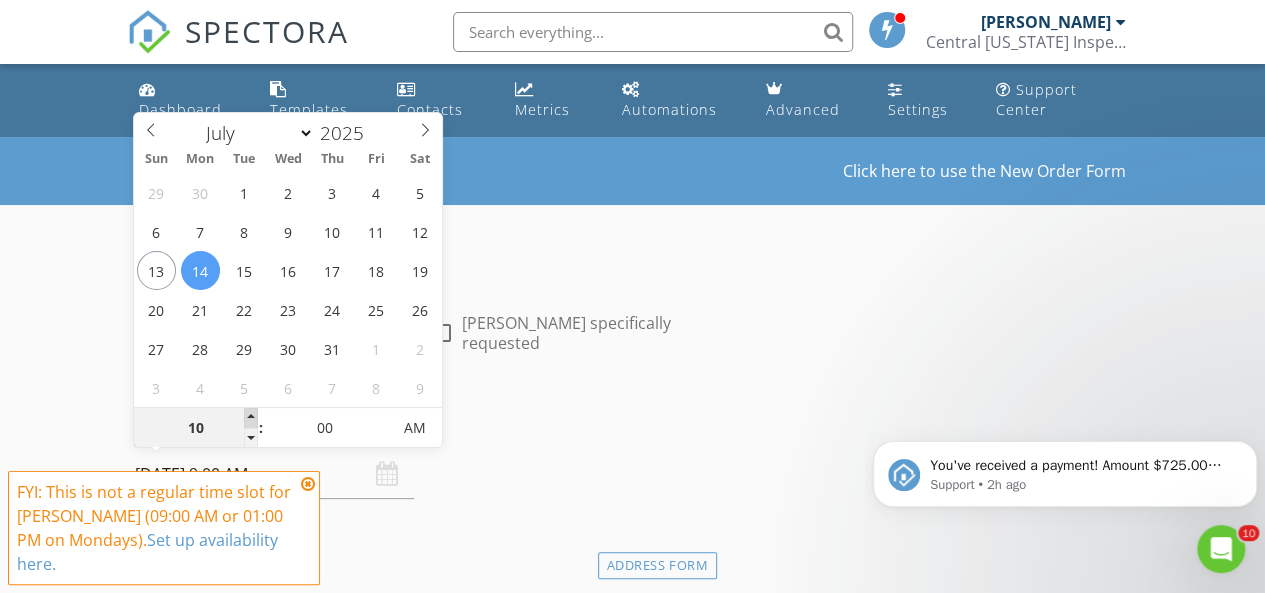 type on "07/14/2025 10:00 AM" 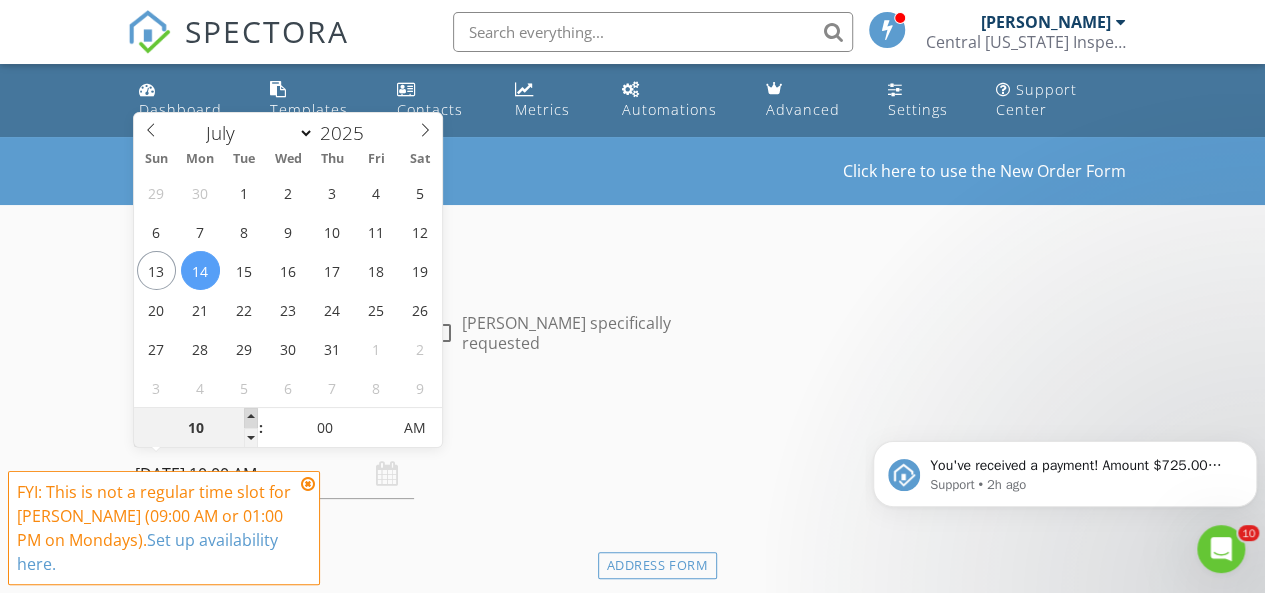 click at bounding box center (251, 418) 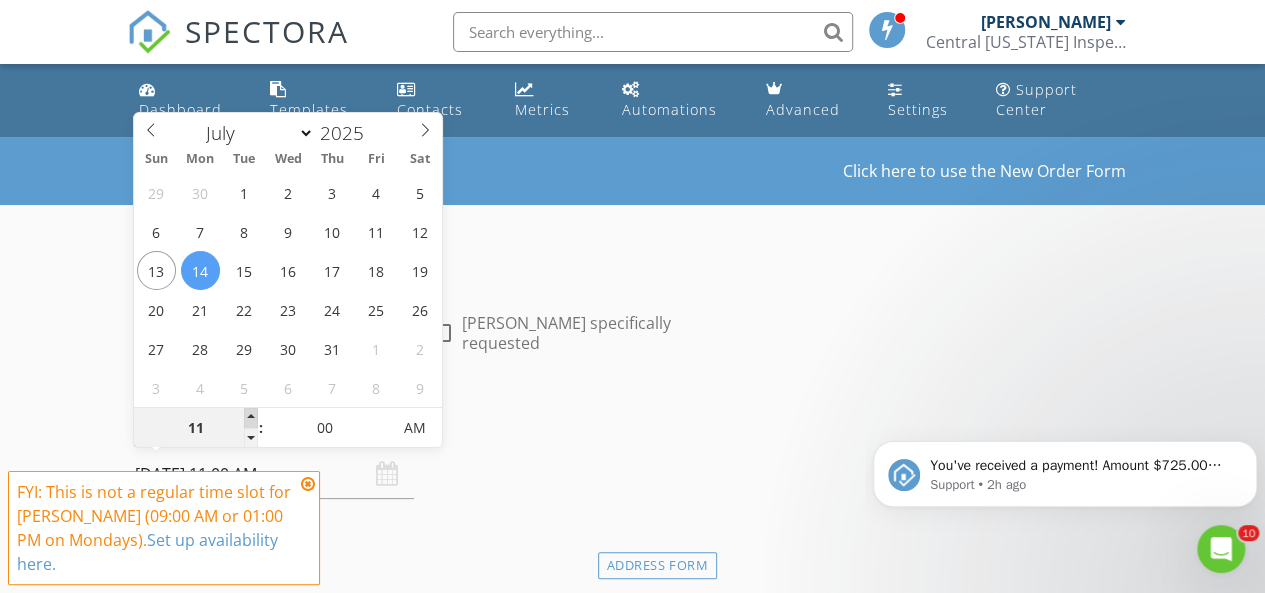click at bounding box center (251, 418) 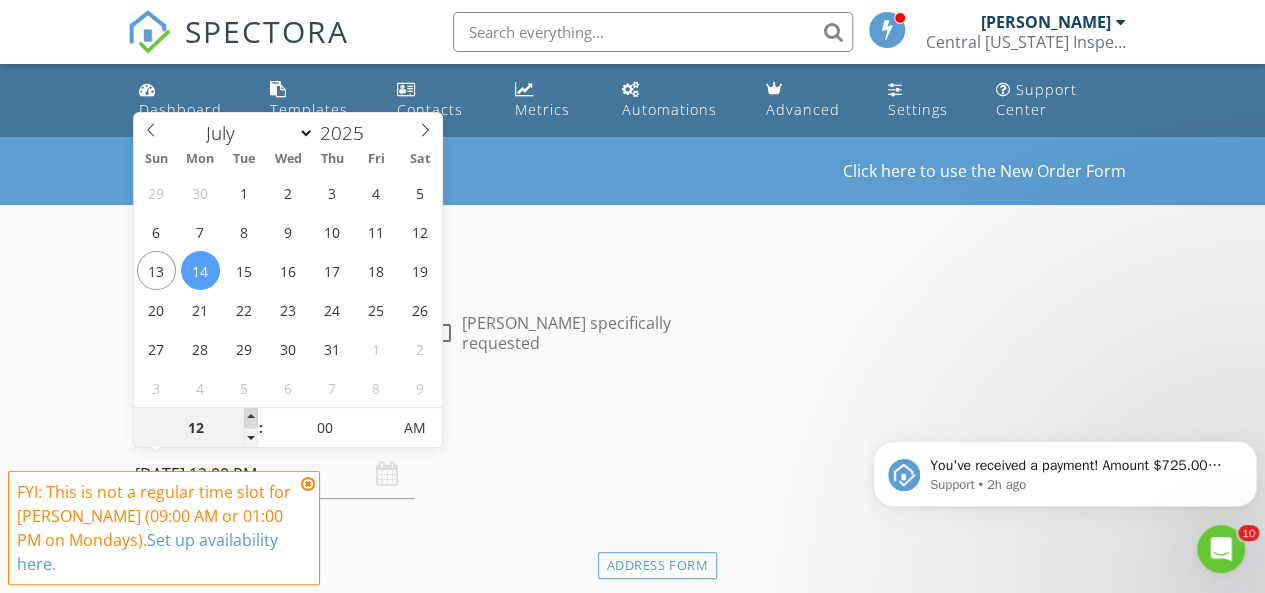 click at bounding box center (251, 418) 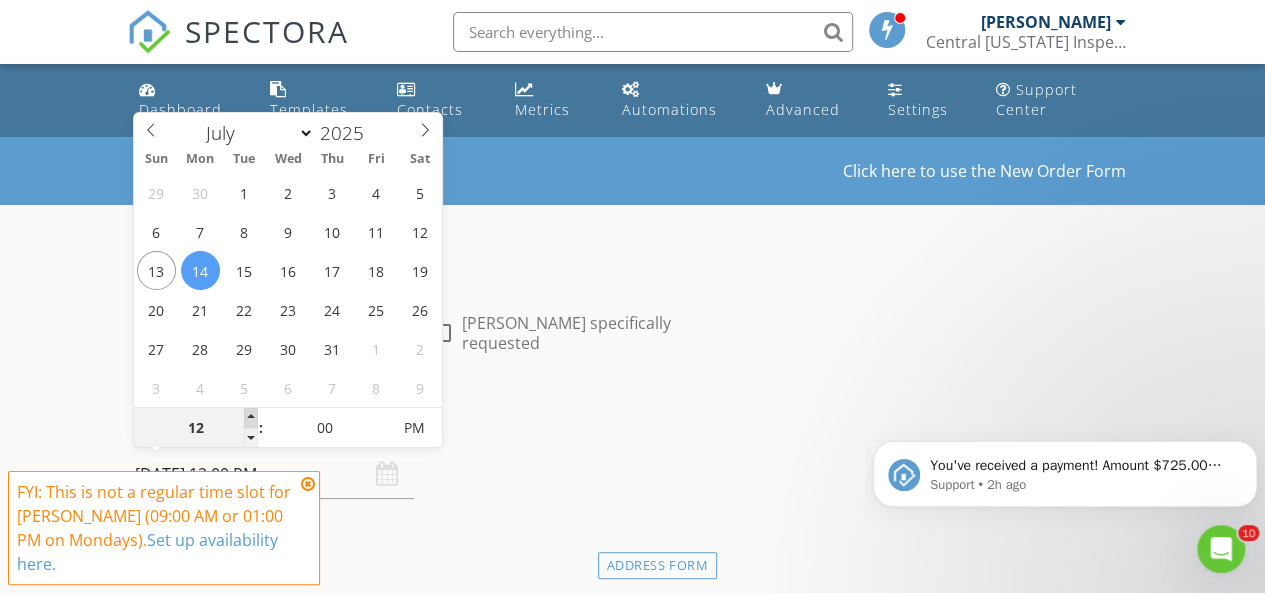 type on "01" 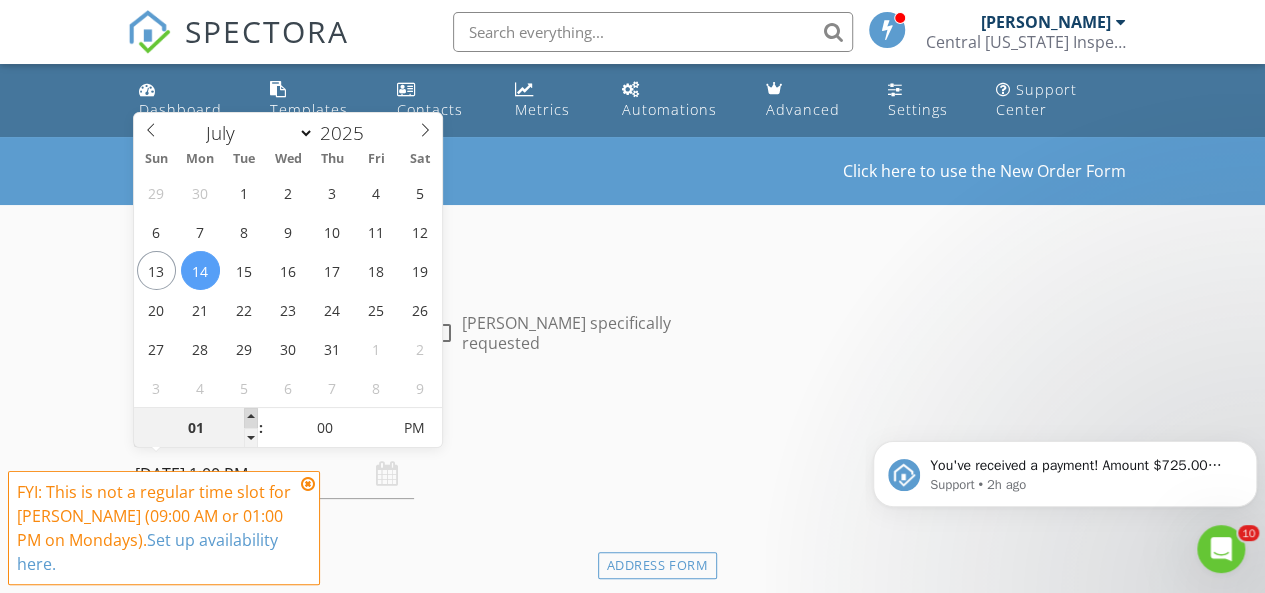 click at bounding box center [251, 418] 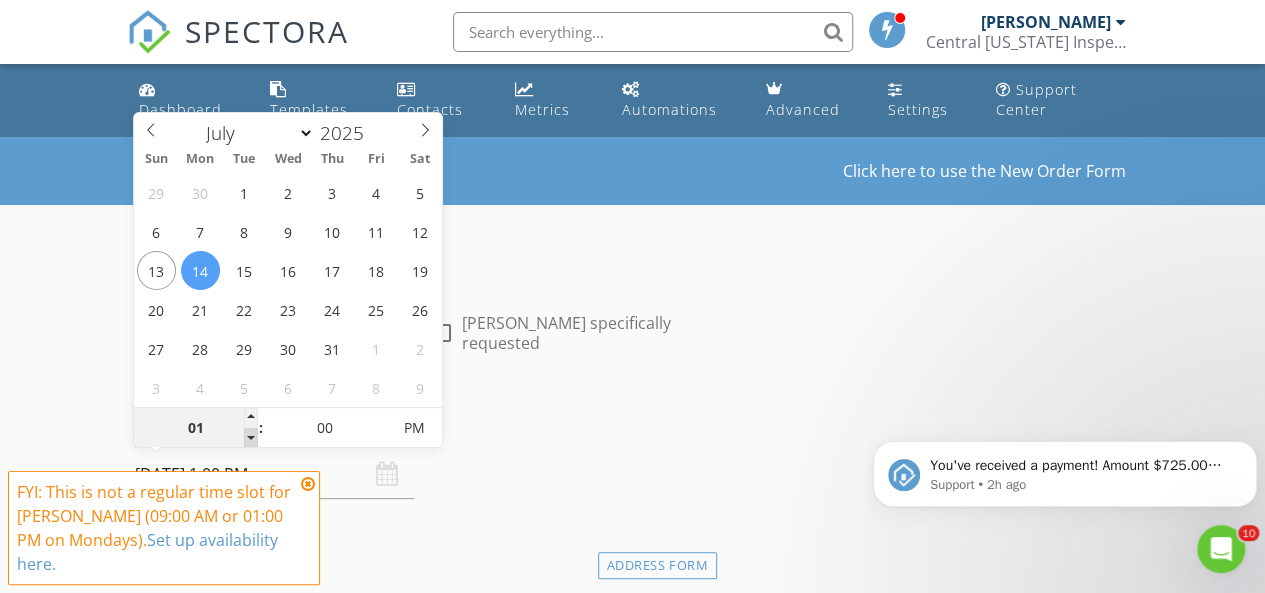 type on "12" 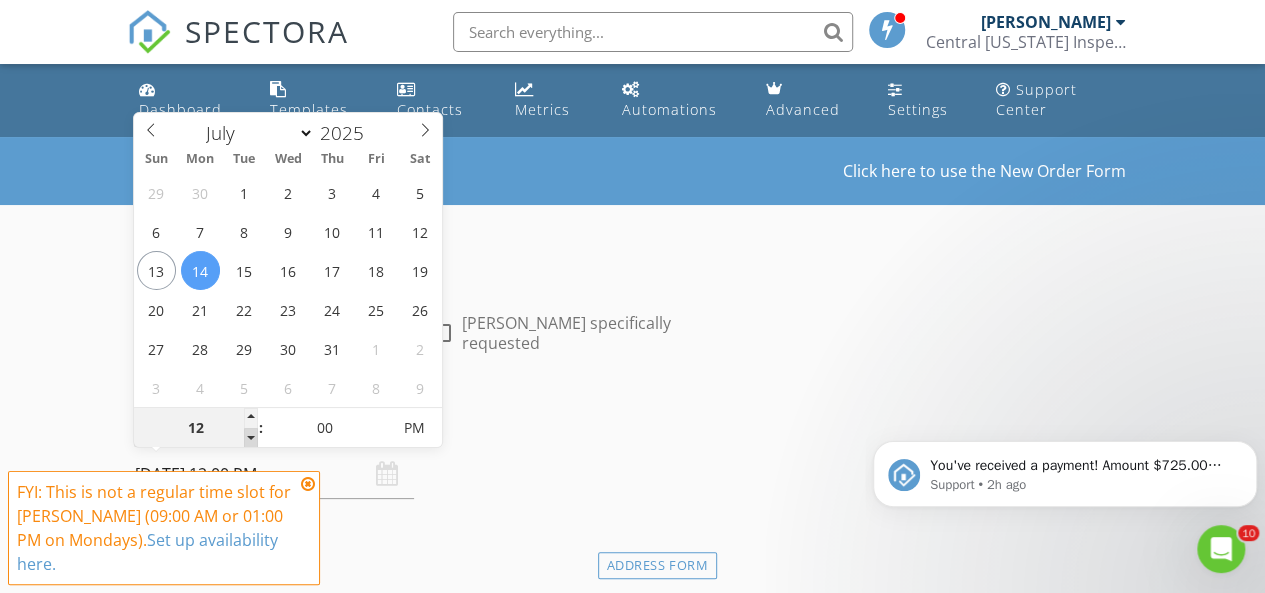 click at bounding box center [251, 438] 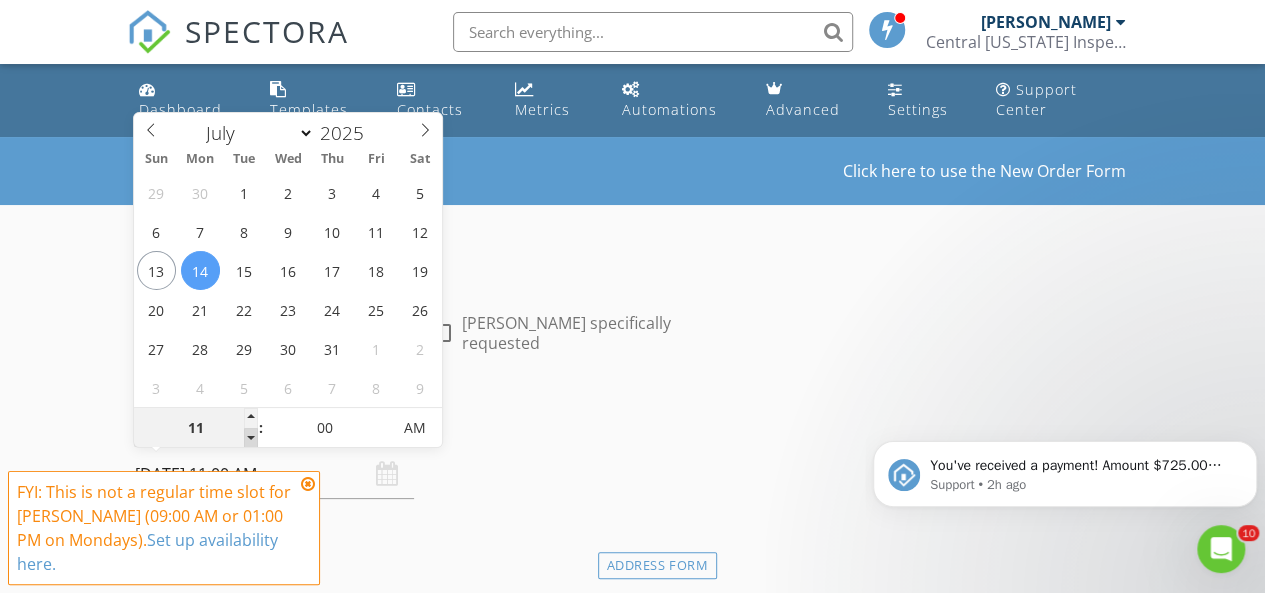 click at bounding box center [251, 438] 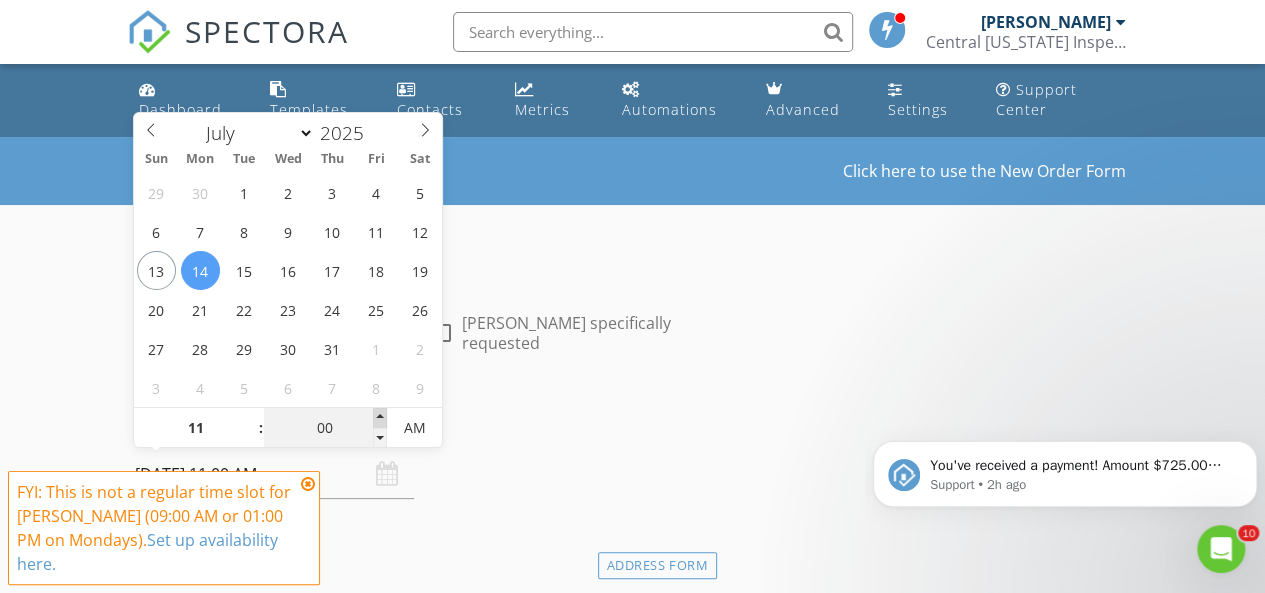 type on "05" 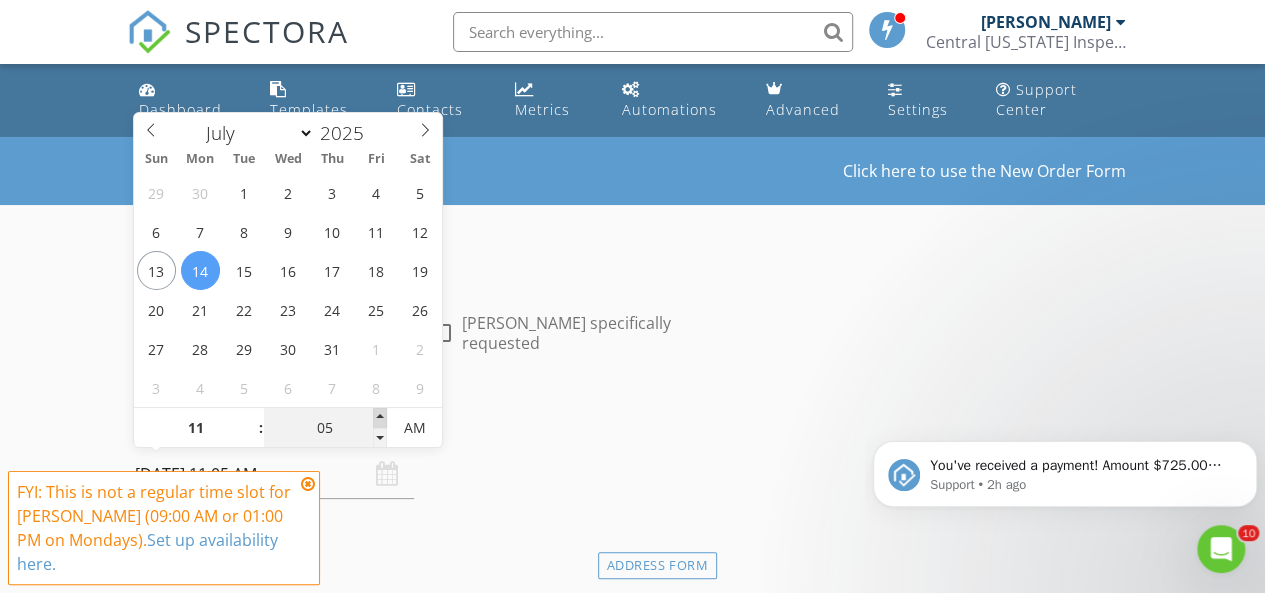 click at bounding box center [380, 418] 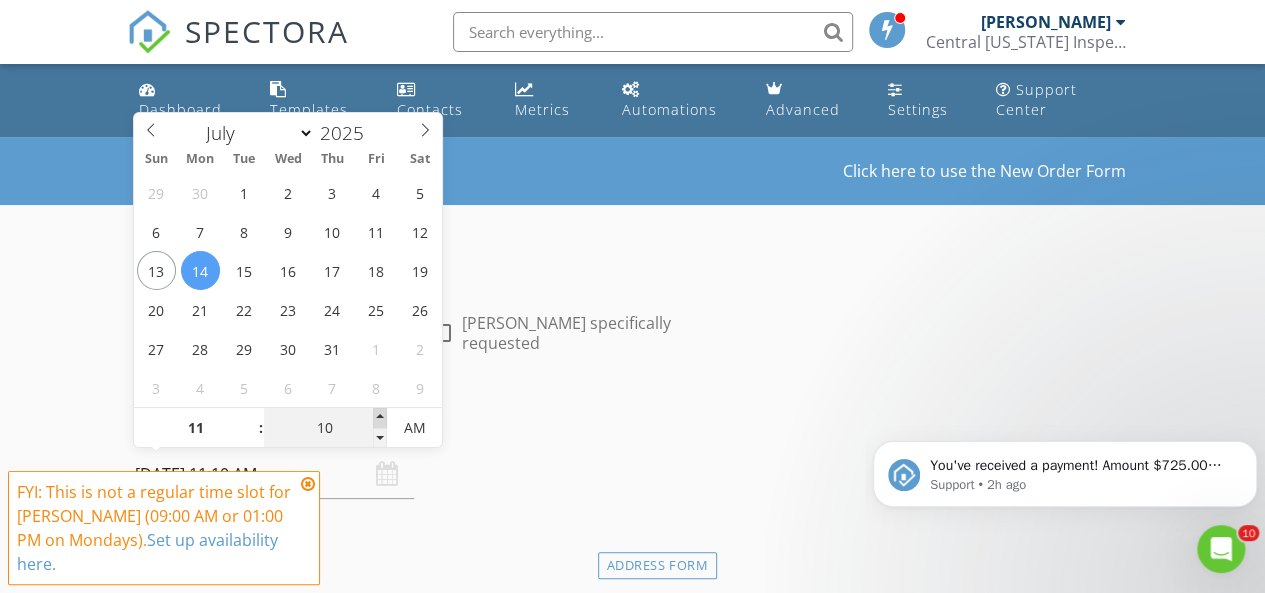 click at bounding box center (380, 418) 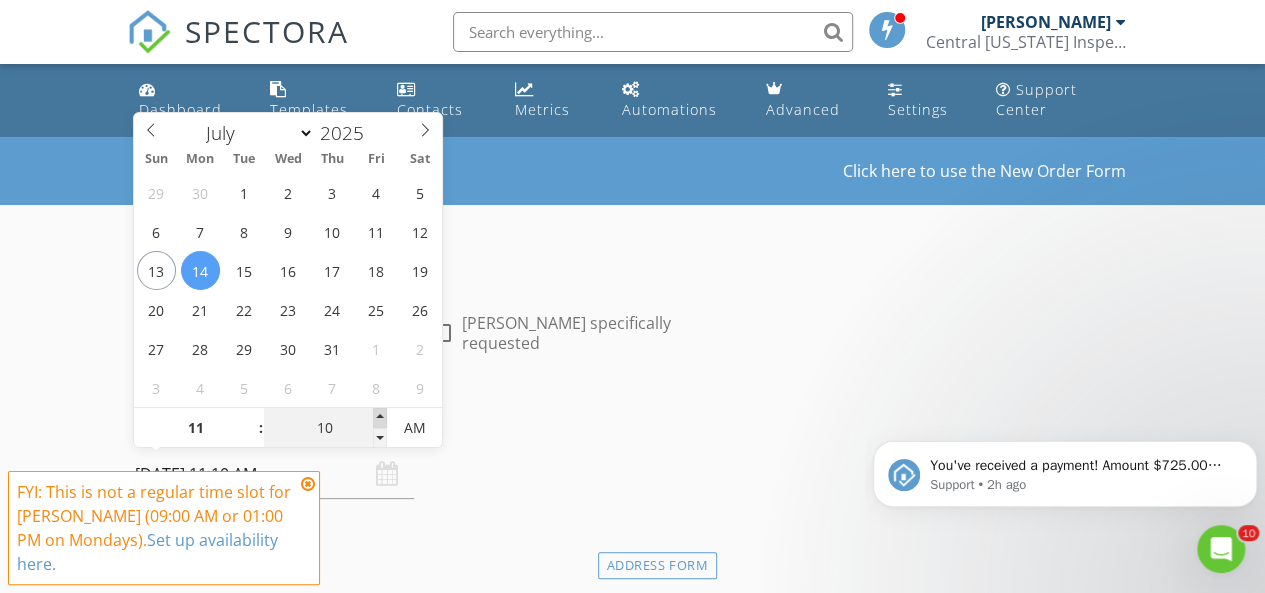 type on "15" 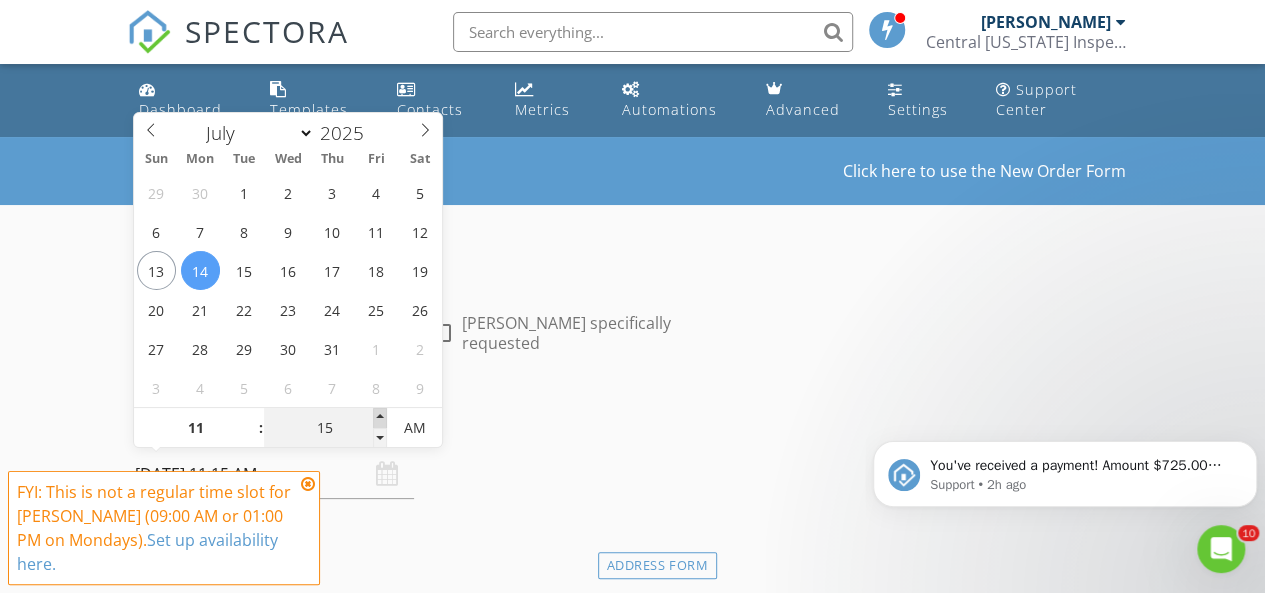 click at bounding box center (380, 418) 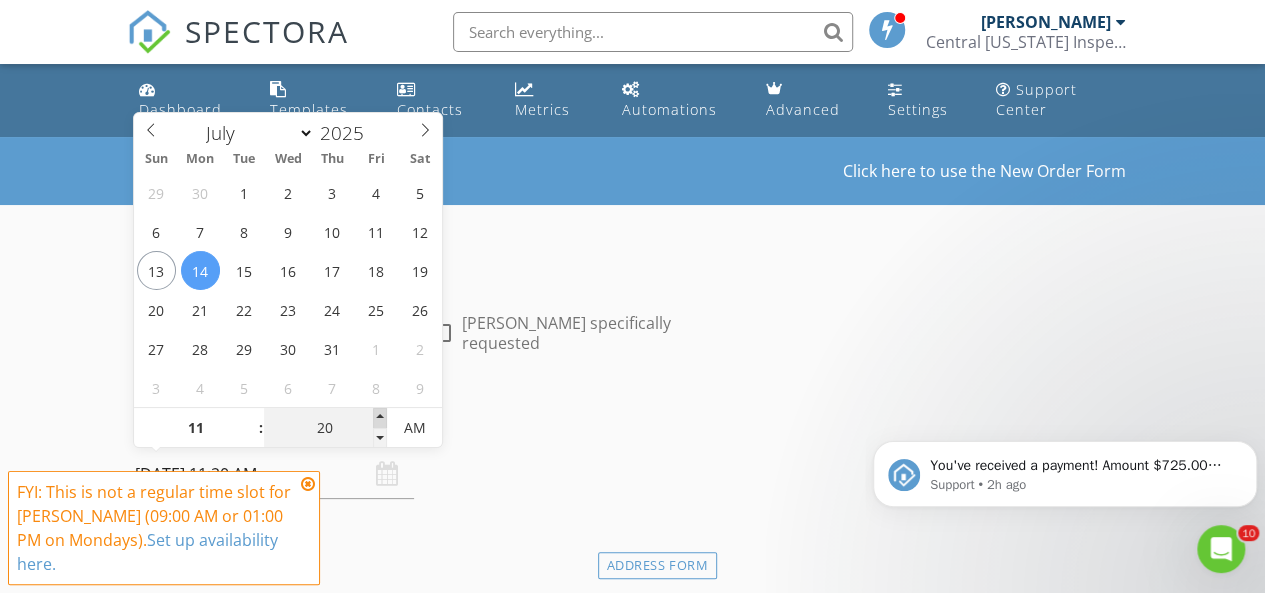 click at bounding box center [380, 418] 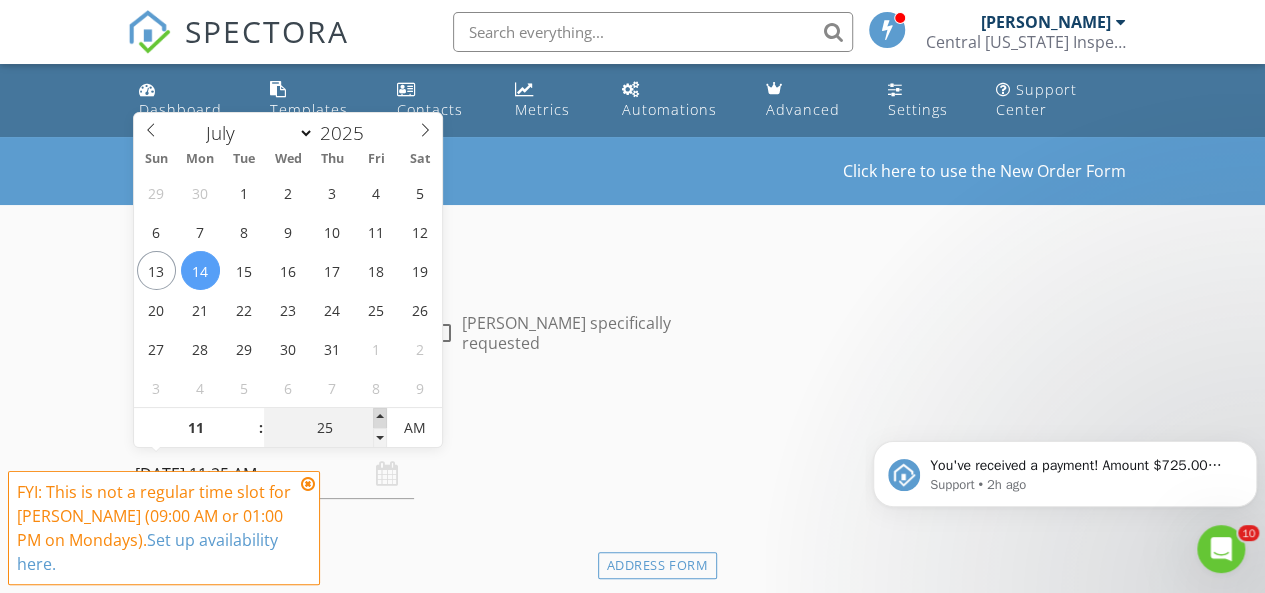 click at bounding box center [380, 418] 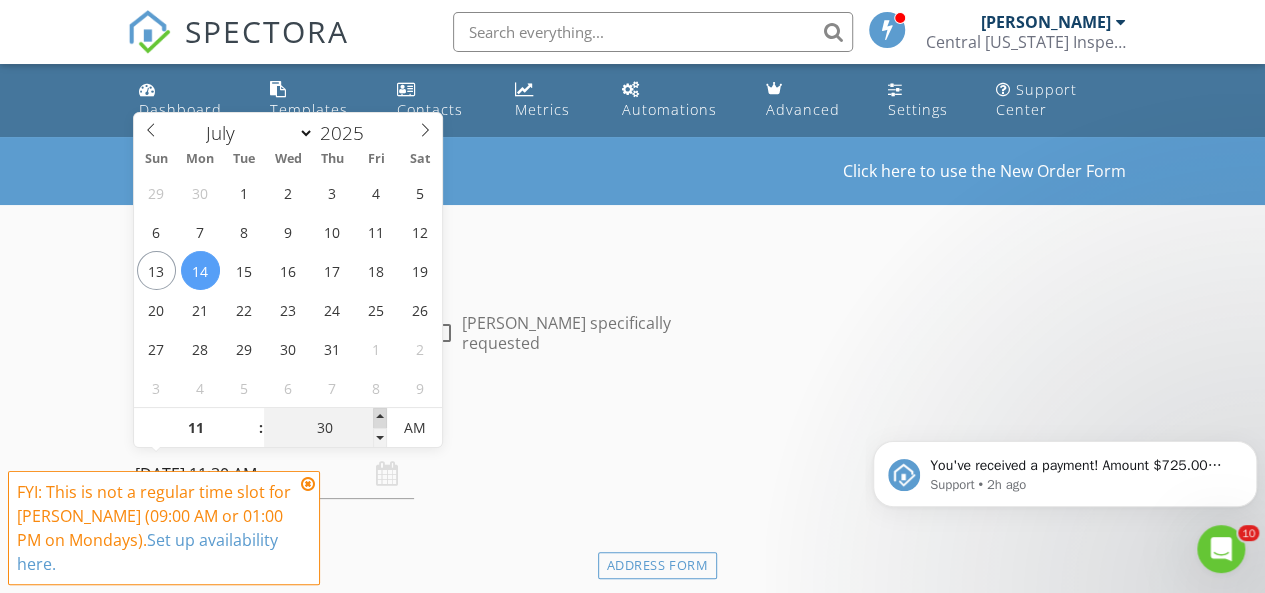 click at bounding box center (380, 418) 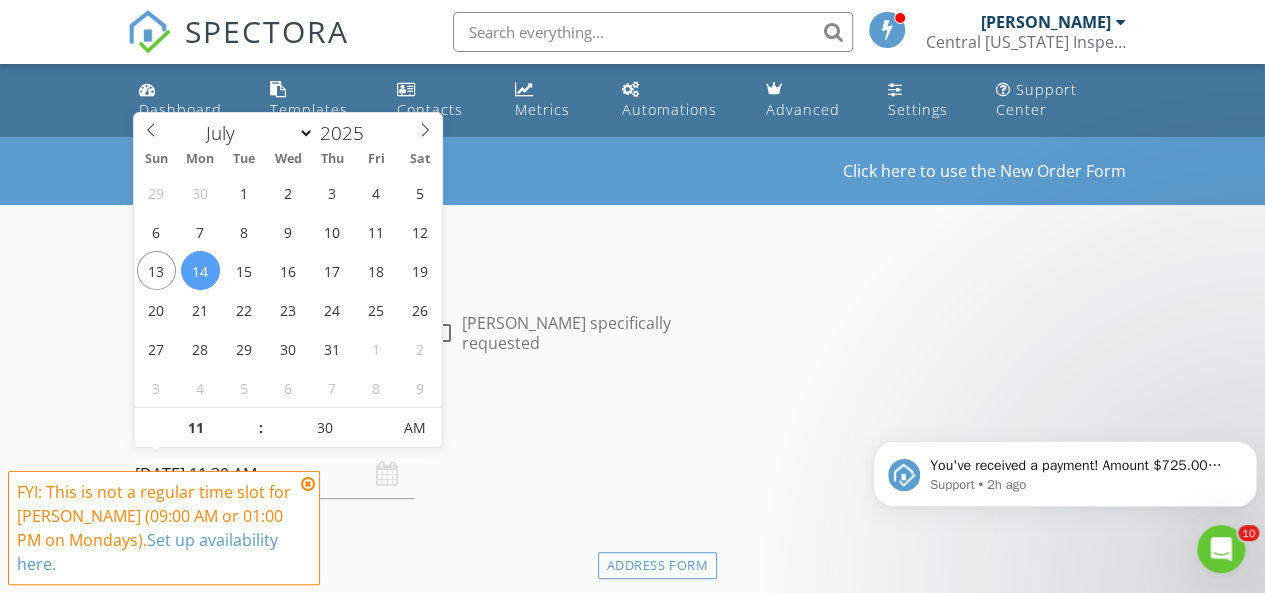 click on "Date/Time
07/14/2025 11:30 AM" at bounding box center [422, 454] 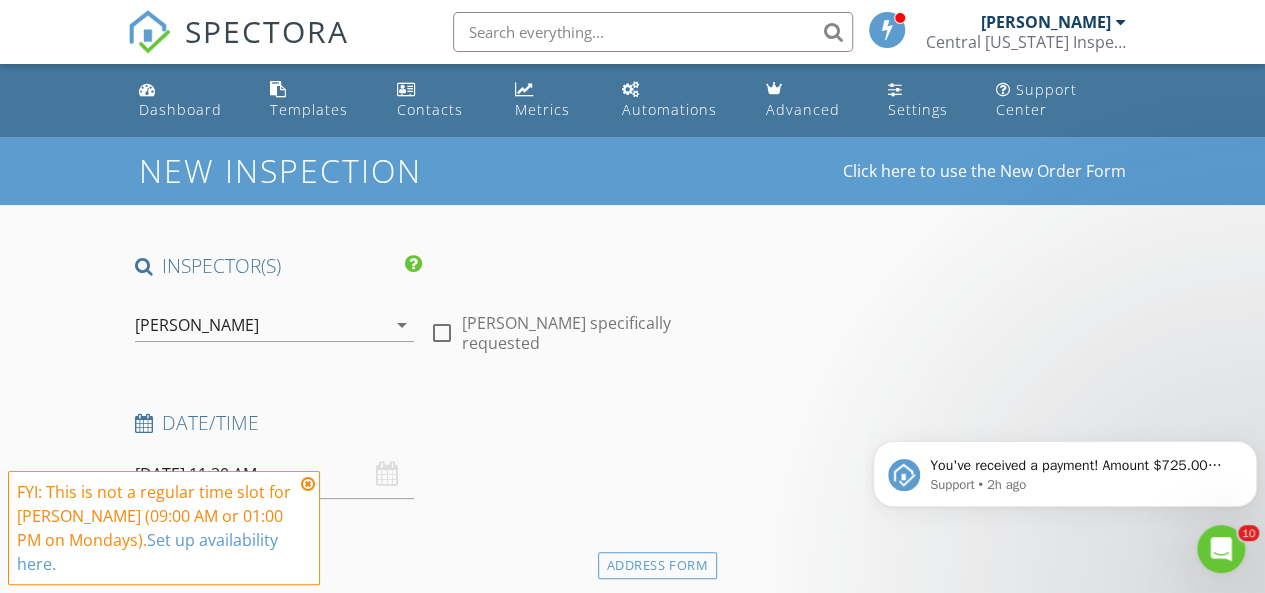 click at bounding box center (308, 484) 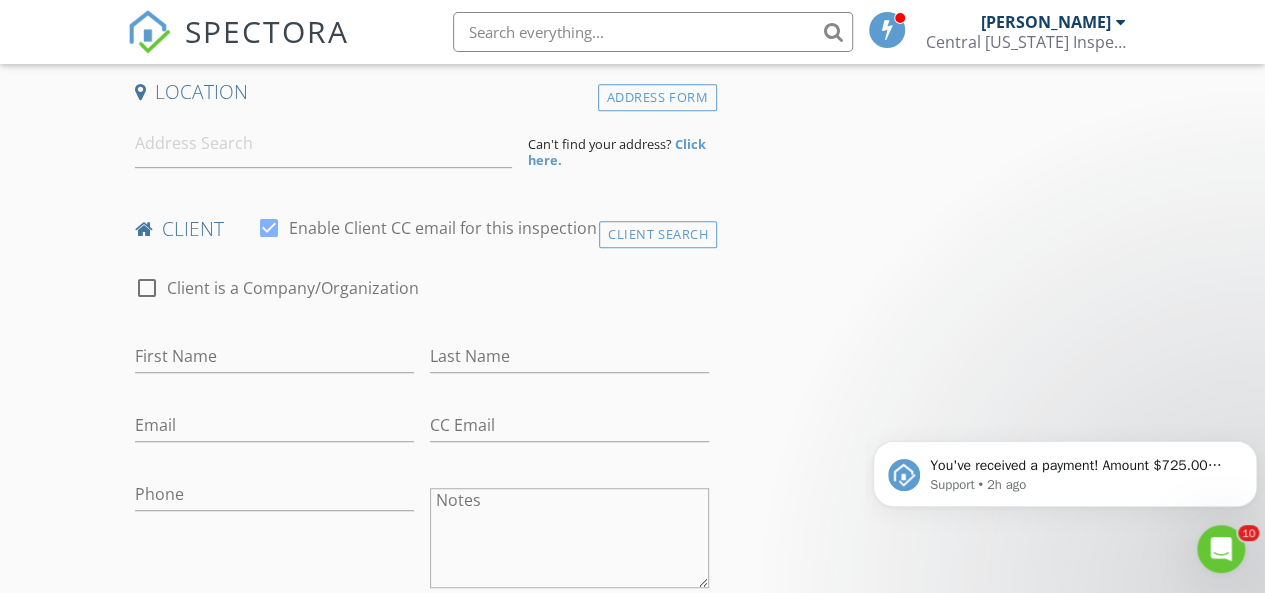 scroll, scrollTop: 452, scrollLeft: 0, axis: vertical 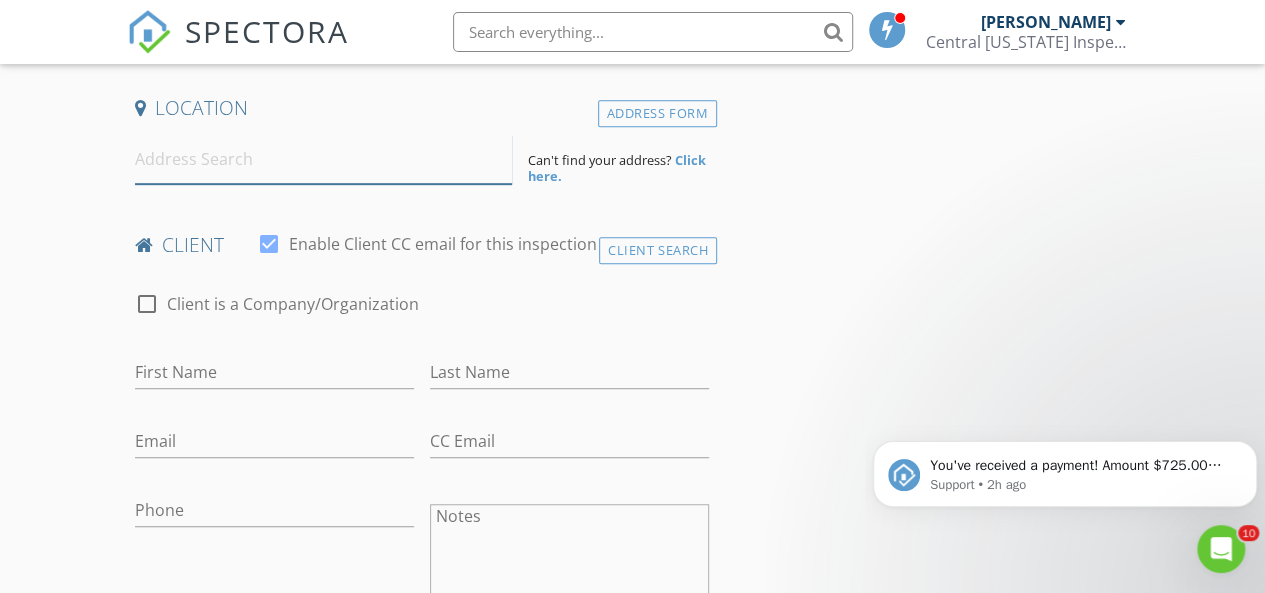 click at bounding box center [324, 159] 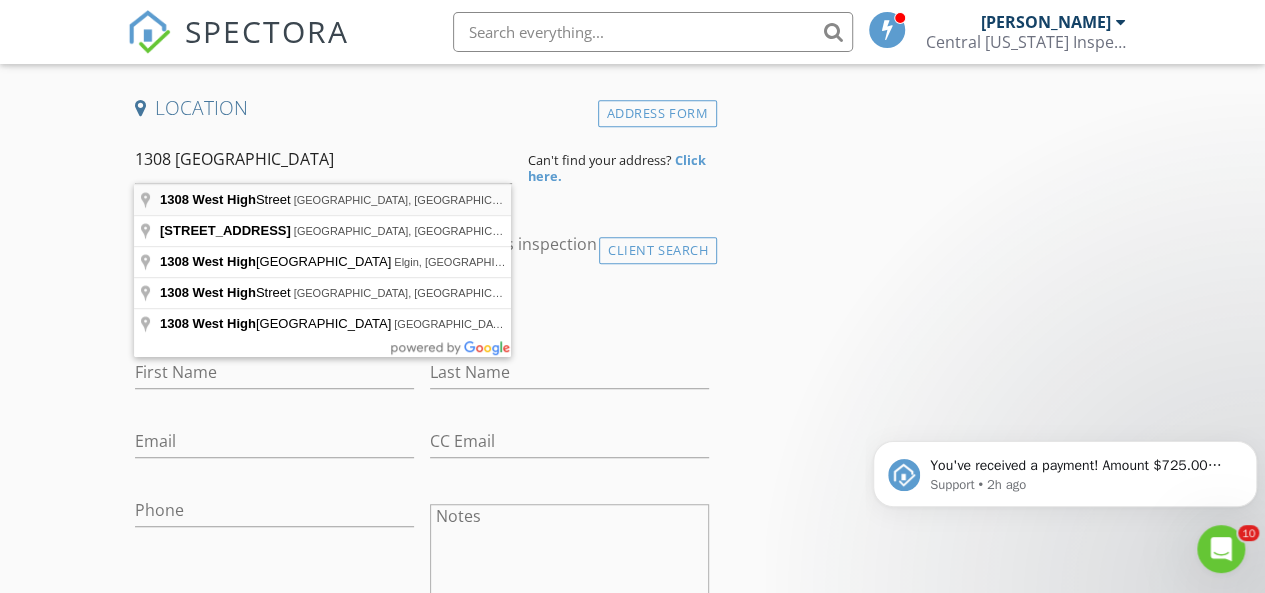 type on "1308 West High Street, Jefferson City, MO, USA" 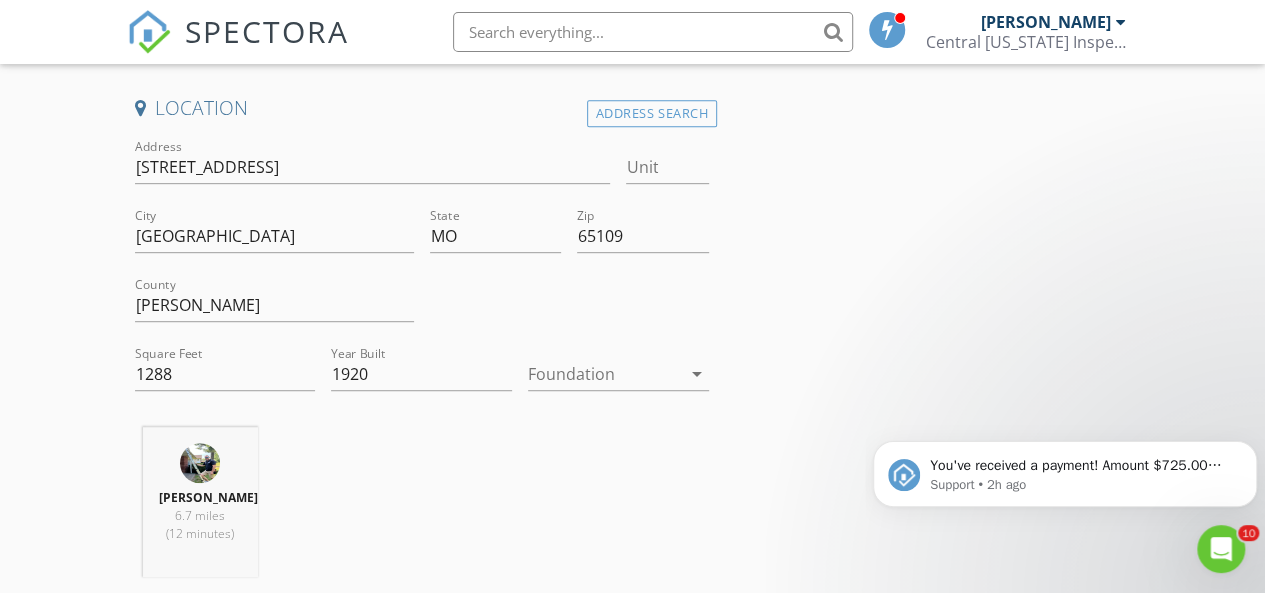 click at bounding box center (604, 374) 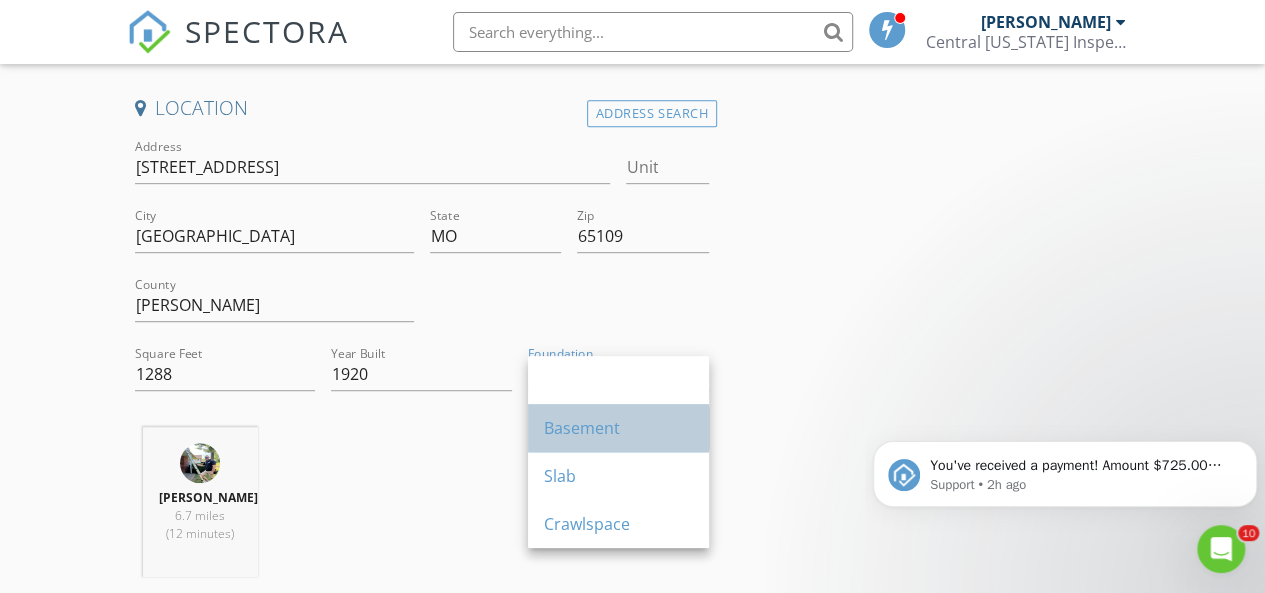click on "Basement" at bounding box center [618, 428] 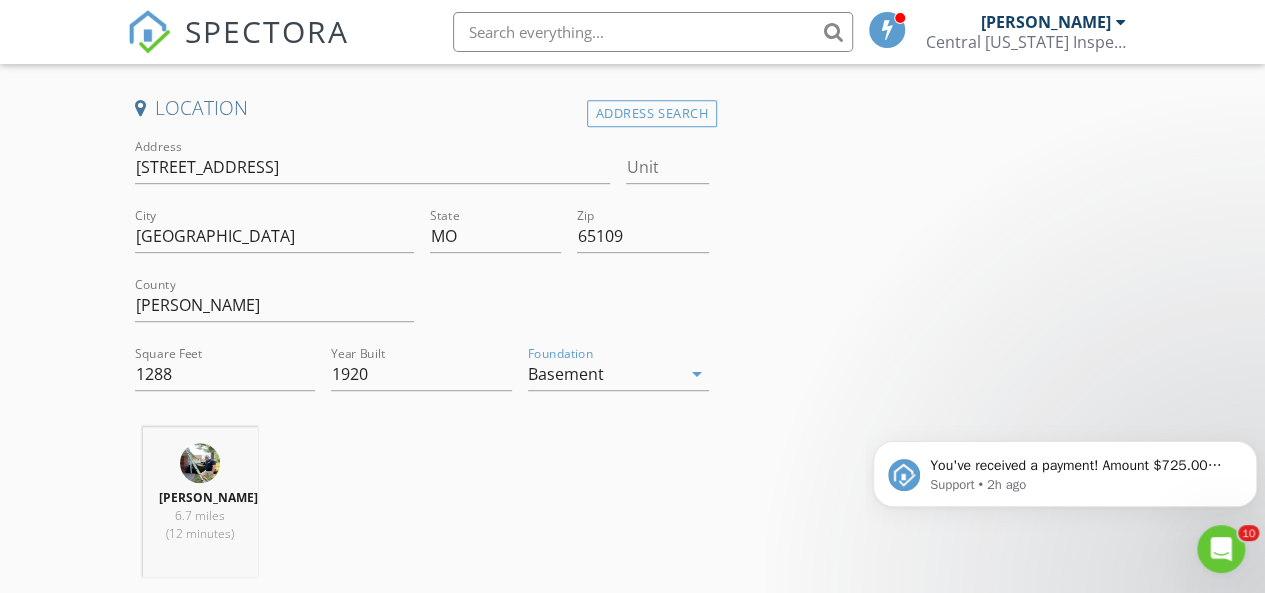 click on "INSPECTOR(S)
check_box   Zachary Carey   PRIMARY   Zachary Carey arrow_drop_down   check_box_outline_blank Zachary Carey specifically requested
Date/Time
07/14/2025 11:30 AM
Location
Address Search       Address 1308 W High St   Unit   City Jefferson City   State MO   Zip 65109   County Cole     Square Feet 1288   Year Built 1920   Foundation Basement arrow_drop_down     Zachary Carey     6.7 miles     (12 minutes)
client
check_box Enable Client CC email for this inspection   Client Search     check_box_outline_blank Client is a Company/Organization     First Name   Last Name   Email   CC Email   Phone           Notes   Private Notes
ADD ADDITIONAL client
SERVICES
check_box_outline_blank   Home Inspection   Finished Square Footage of the Residence  check_box_outline_blank" at bounding box center [633, 1482] 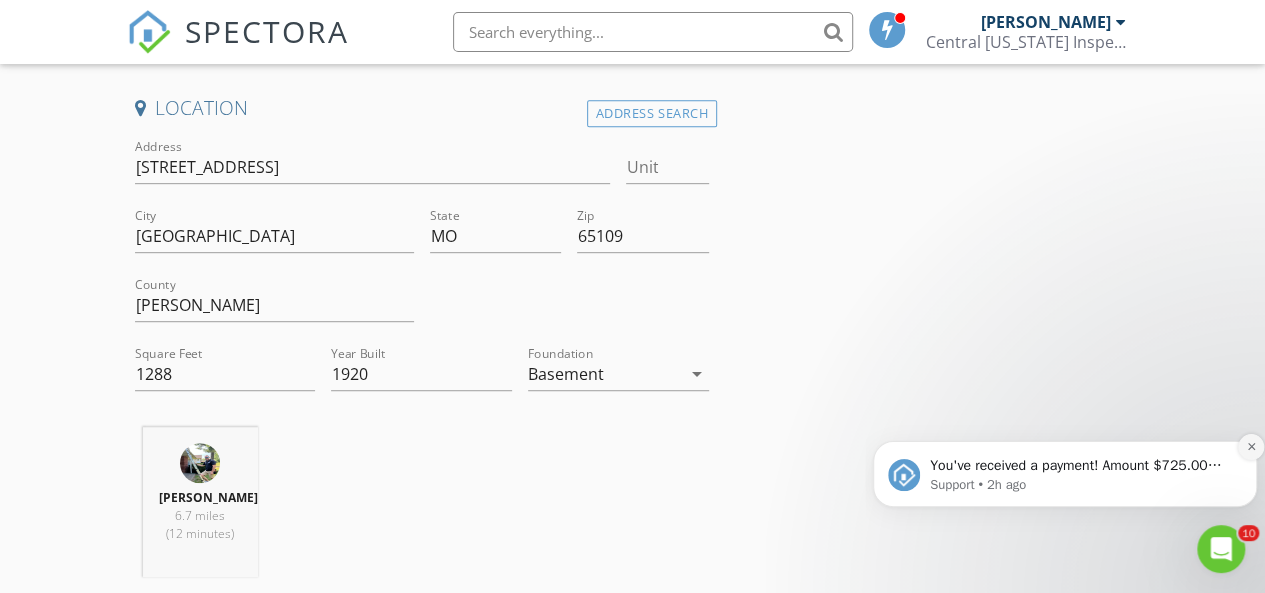 click at bounding box center [1251, 447] 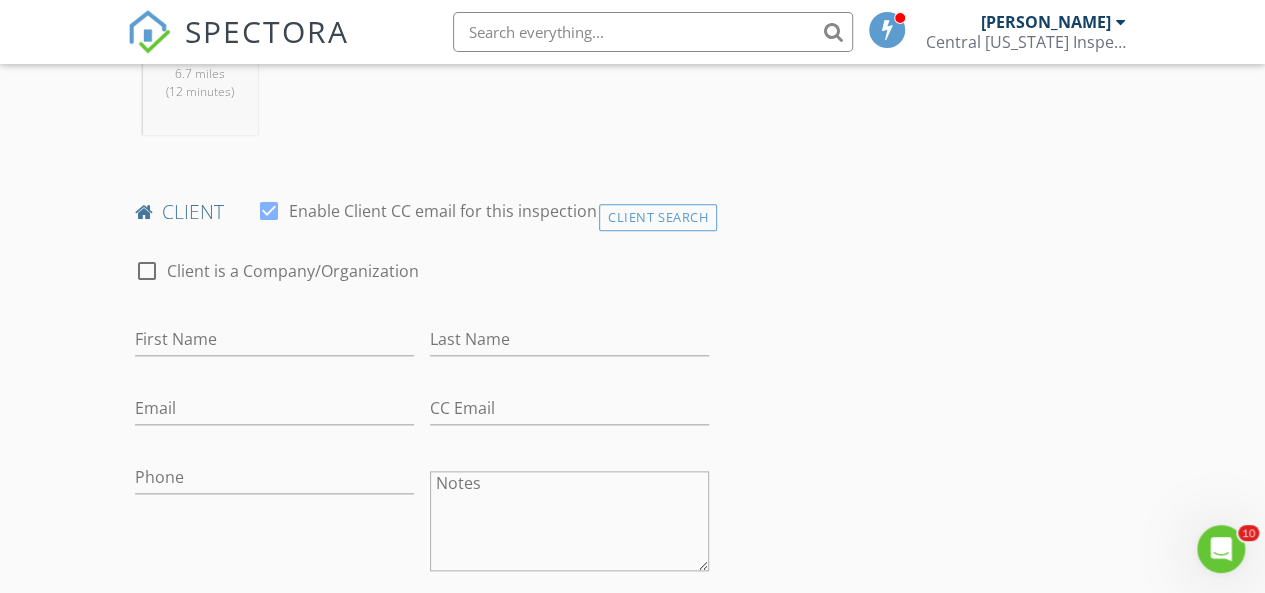 scroll, scrollTop: 898, scrollLeft: 0, axis: vertical 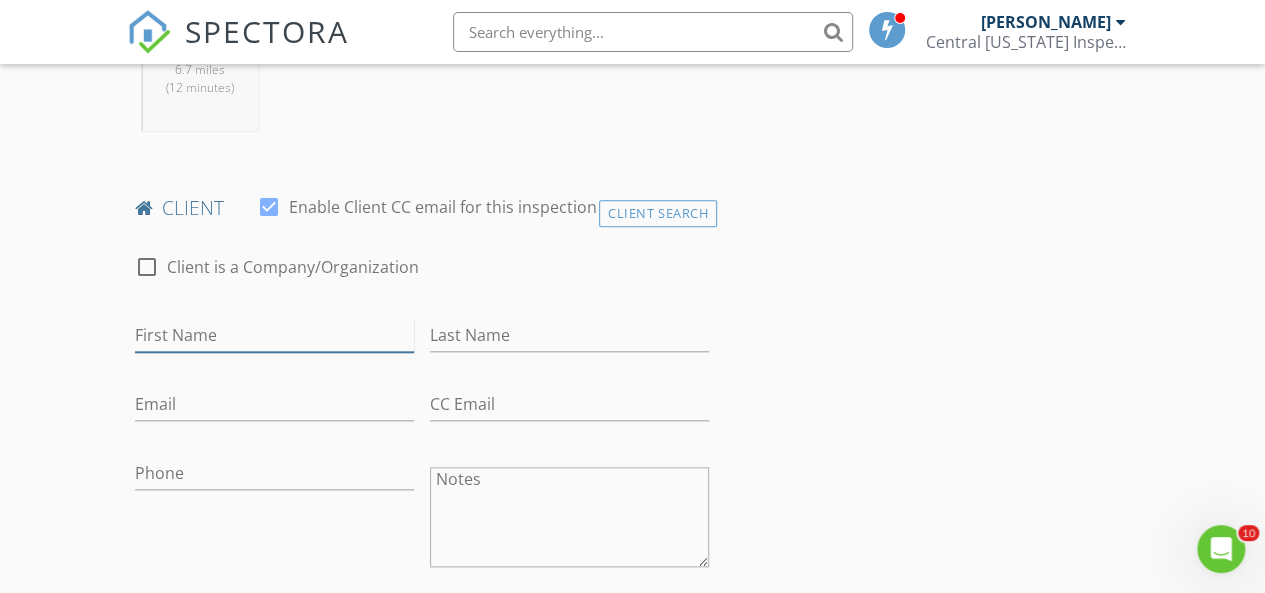 click on "First Name" at bounding box center (274, 335) 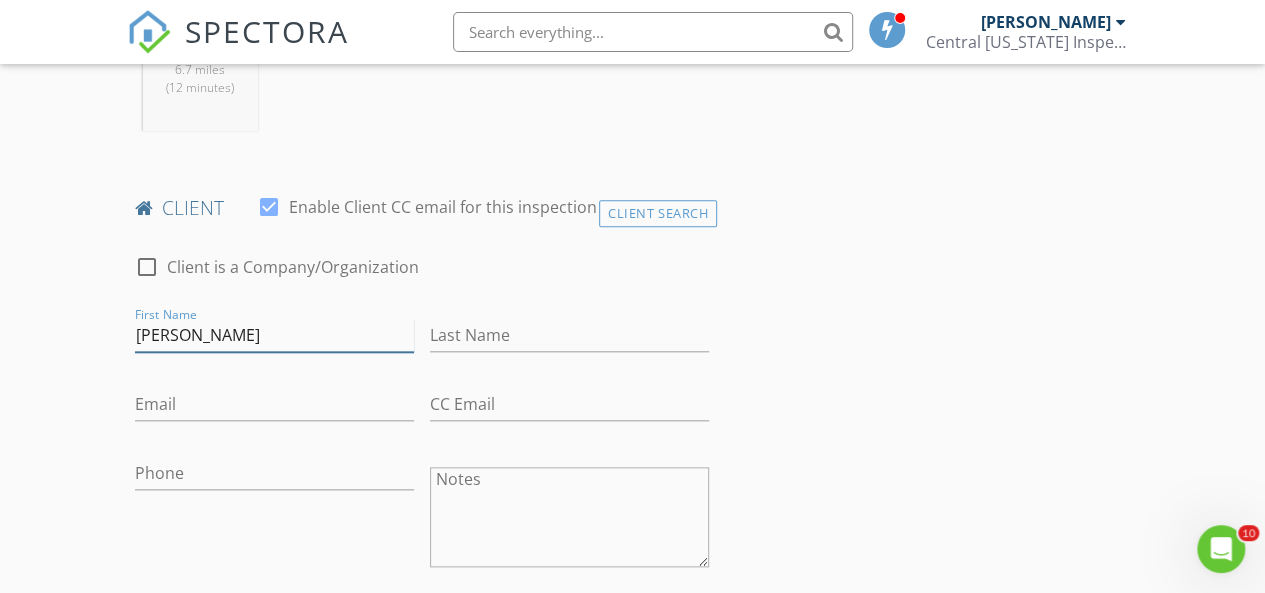 type on "Nicole" 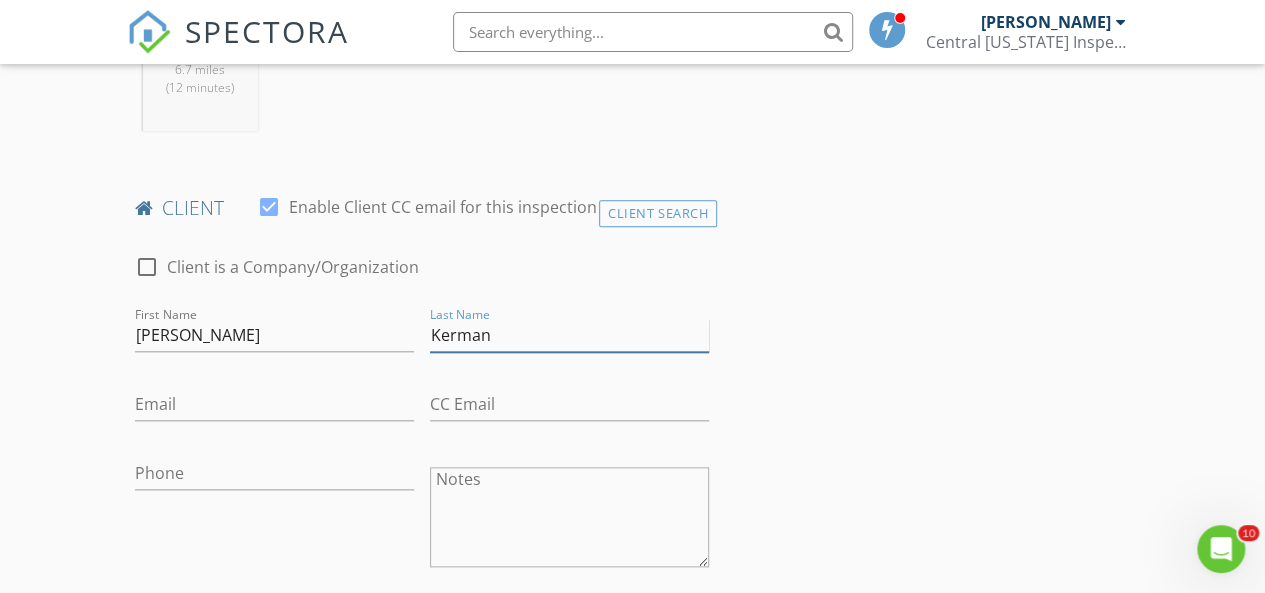 type on "Kerman" 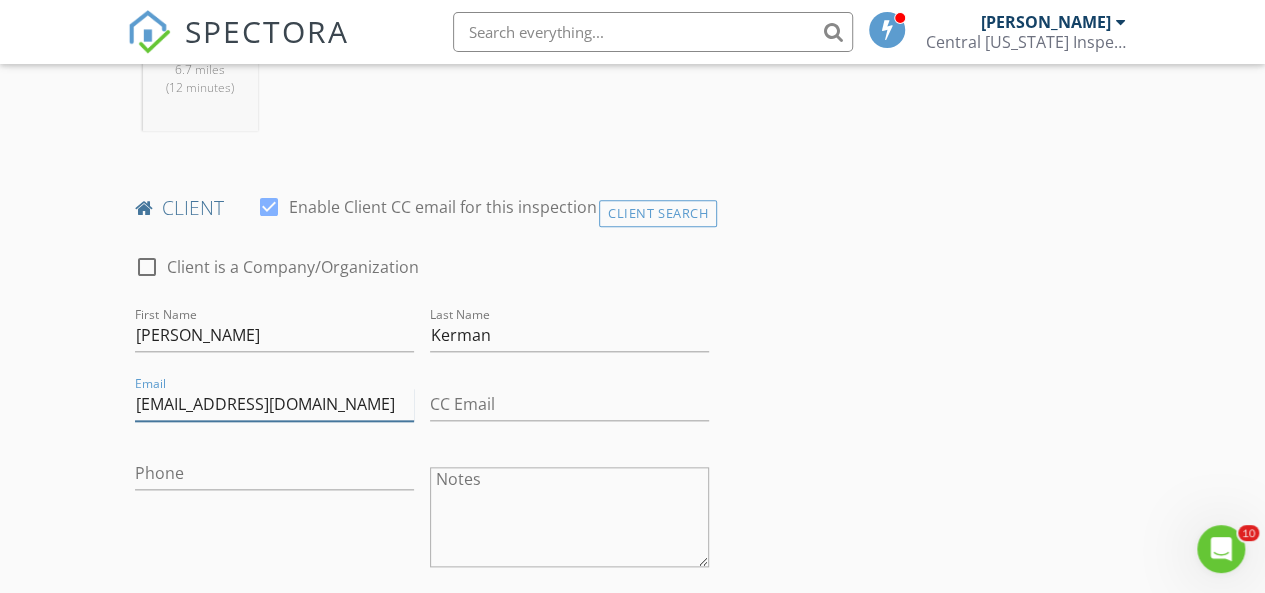 type on "nkerman@gmail.com" 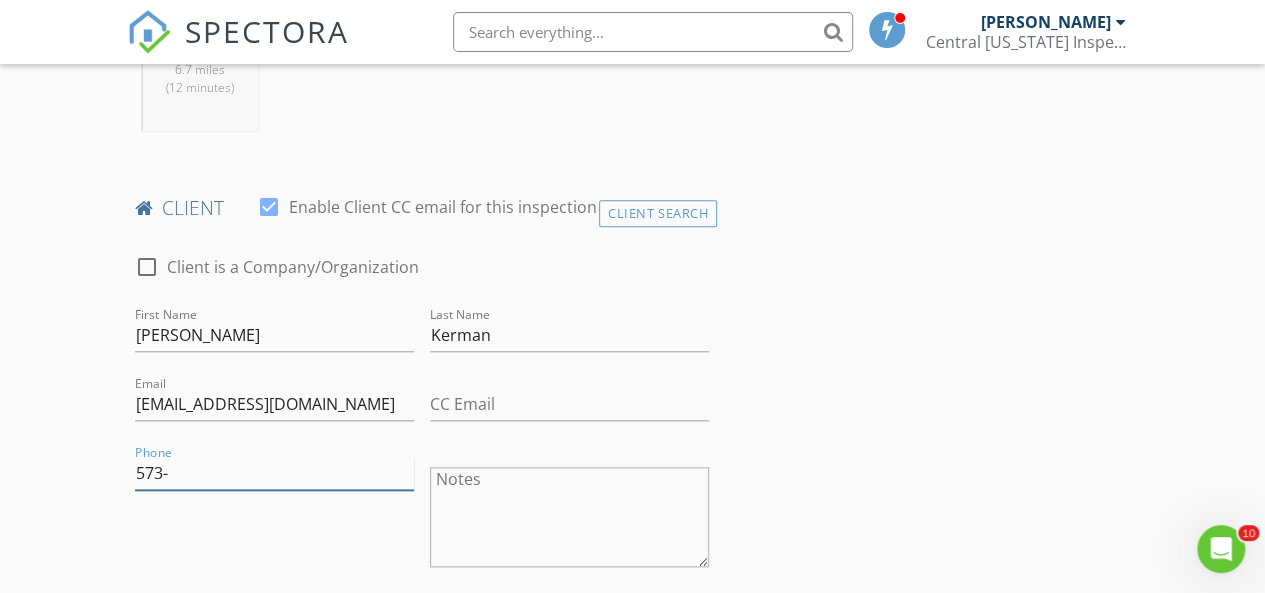 type on "573-" 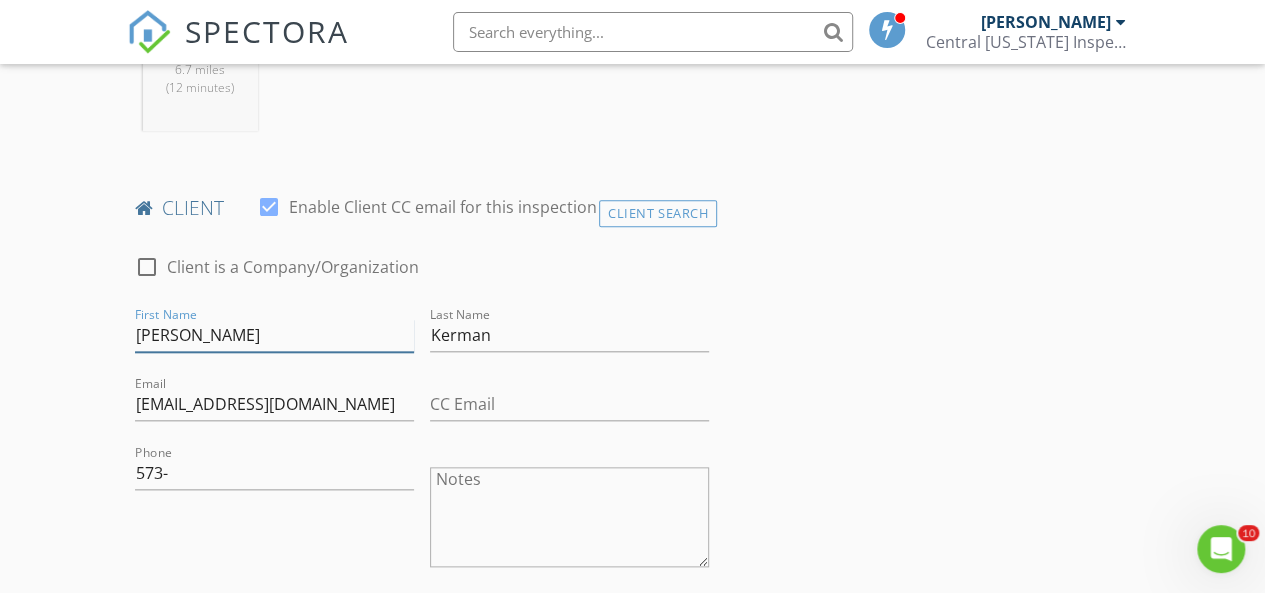 click on "Nicole" at bounding box center [274, 335] 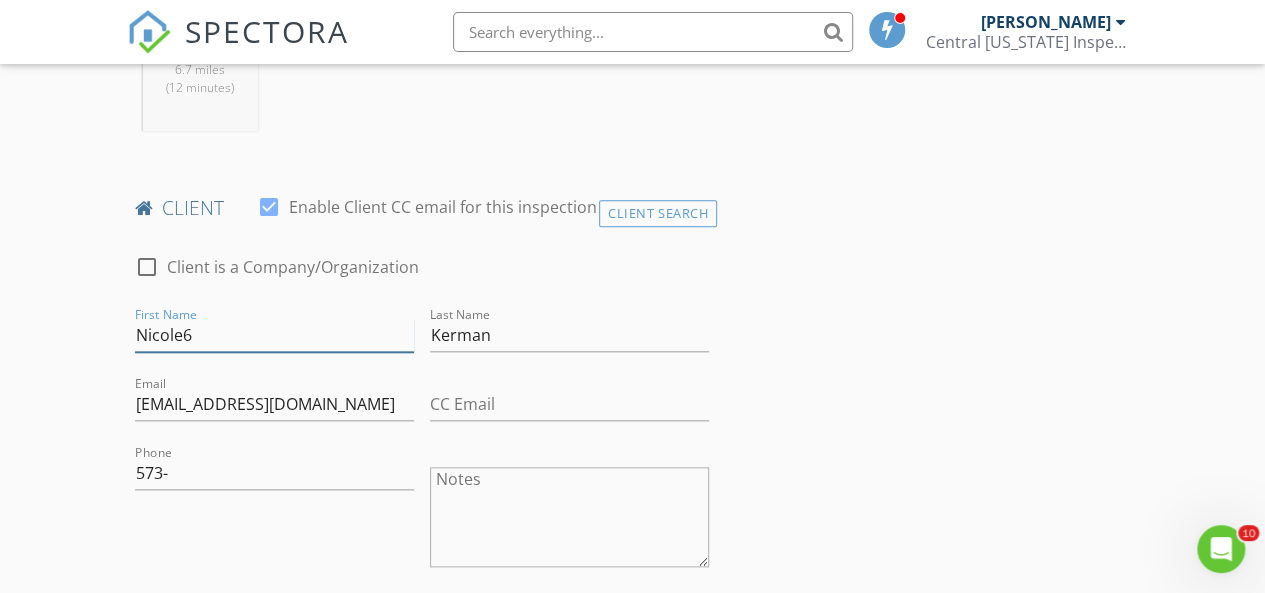 type on "Nicole" 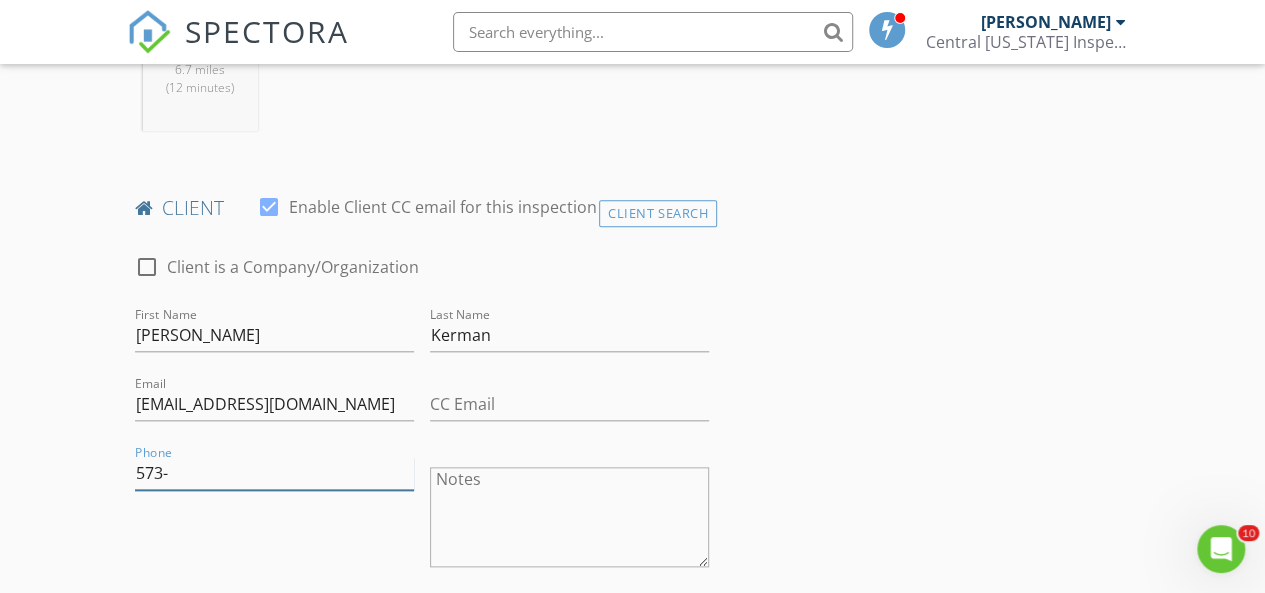 click on "573-" at bounding box center [274, 473] 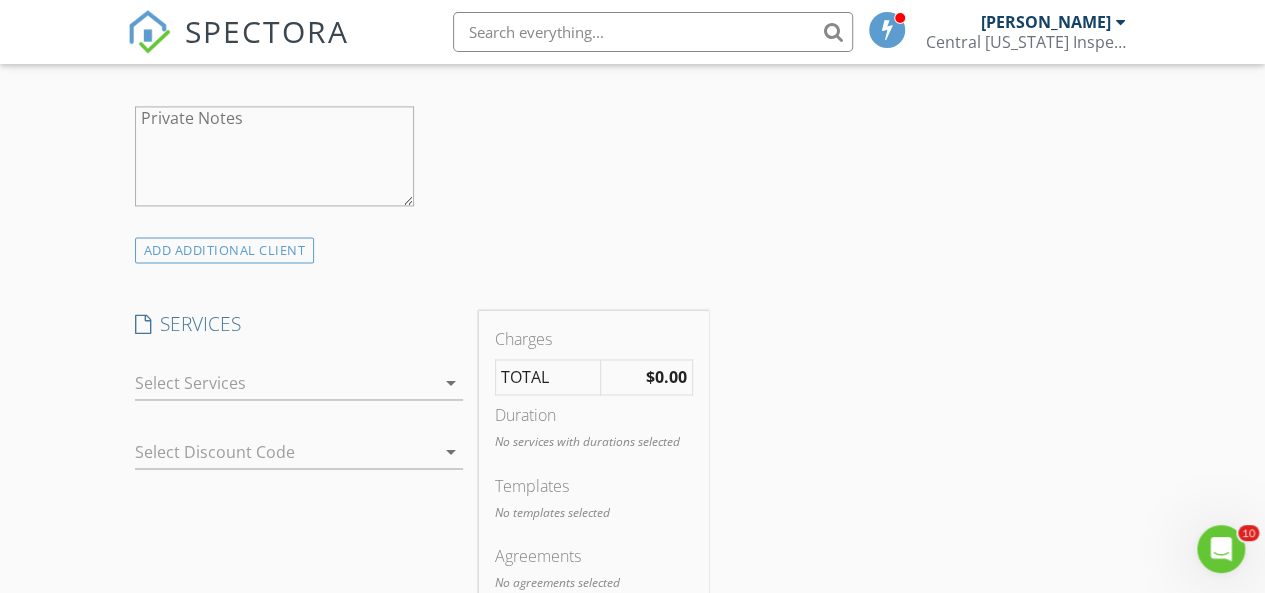 scroll, scrollTop: 1503, scrollLeft: 0, axis: vertical 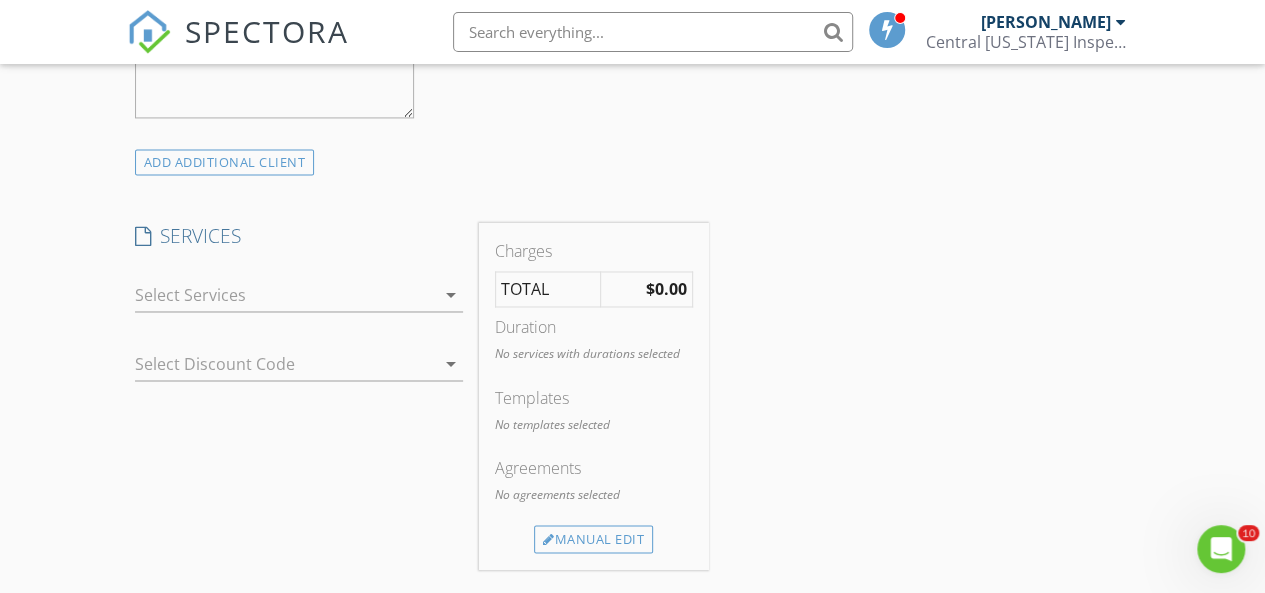 type on "573-616-6117" 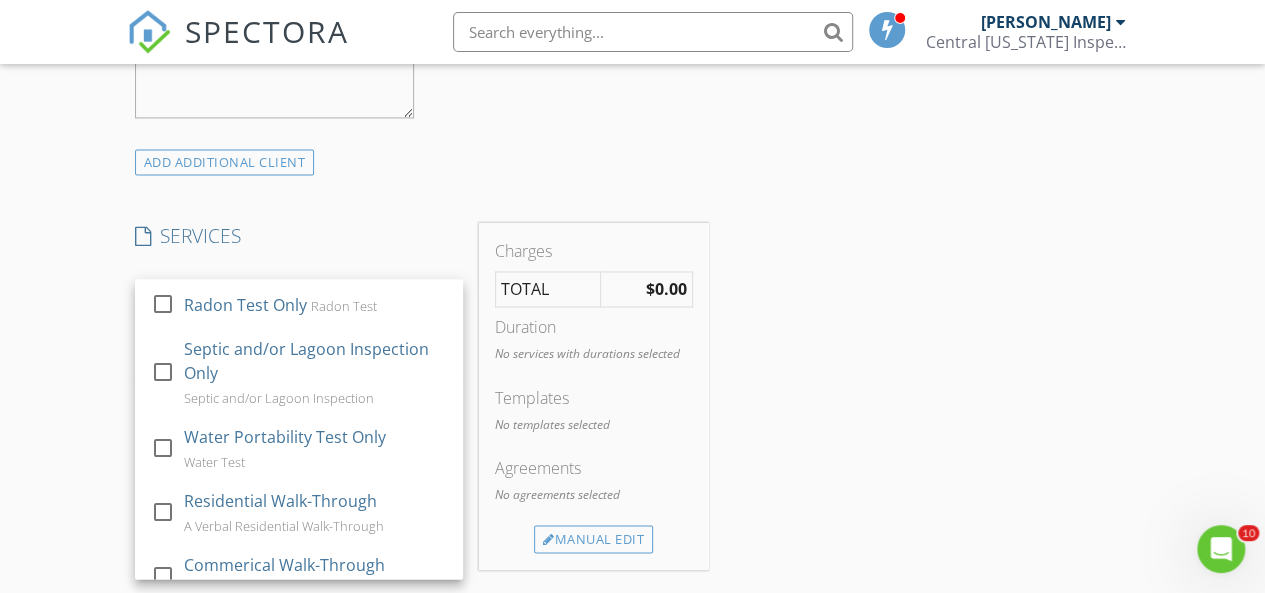 scroll, scrollTop: 156, scrollLeft: 0, axis: vertical 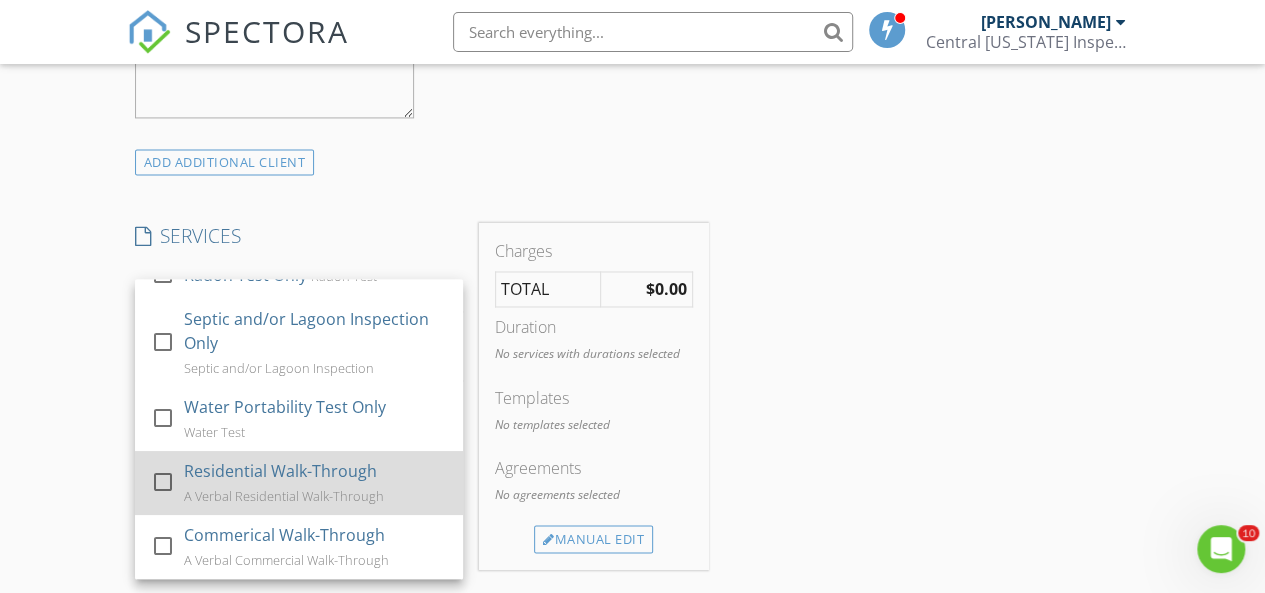 click on "Residential Walk-Through" at bounding box center (279, 471) 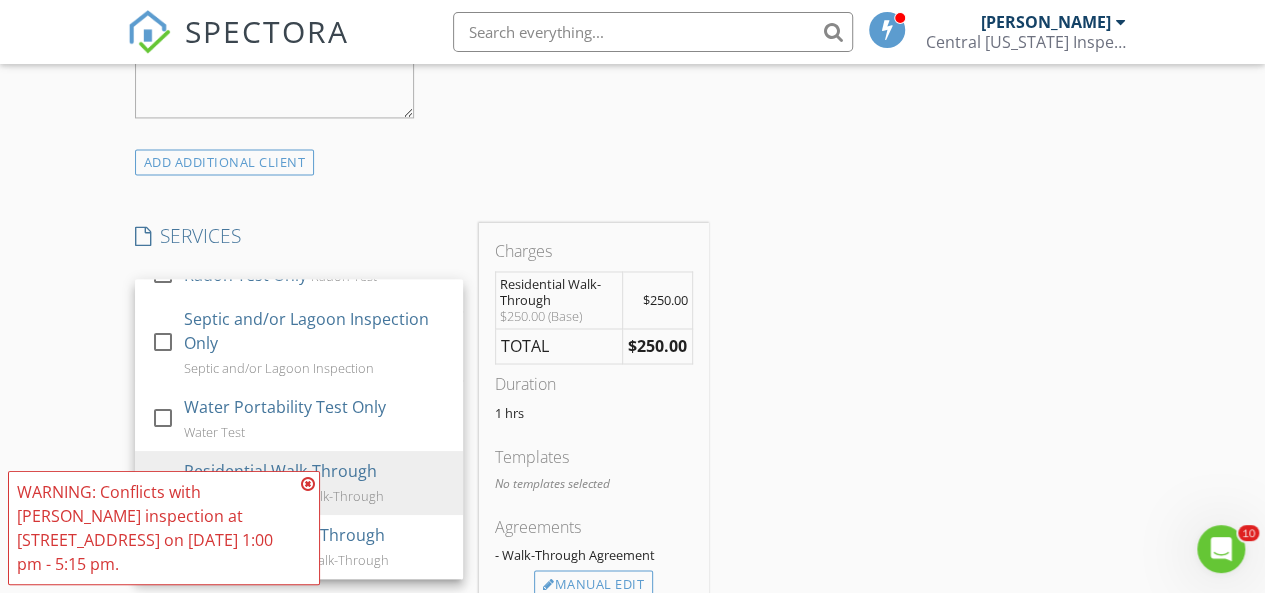click on "INSPECTOR(S)
check_box   Zachary Carey   PRIMARY   Zachary Carey arrow_drop_down   check_box_outline_blank Zachary Carey specifically requested
Date/Time
07/14/2025 11:30 AM
Location
Address Search       Address 1308 W High St   Unit   City Jefferson City   State MO   Zip 65109   County Cole     Square Feet 1288   Year Built 1920   Foundation Basement arrow_drop_down     Zachary Carey     6.7 miles     (12 minutes)
client
check_box Enable Client CC email for this inspection   Client Search     check_box_outline_blank Client is a Company/Organization     First Name Nicole   Last Name Kerman   Email nkerman@gmail.com   CC Email   Phone 573-616-6117           Notes   Private Notes
ADD ADDITIONAL client
SERVICES
check_box_outline_blank   Home Inspection       Termite Inspection" at bounding box center [633, 453] 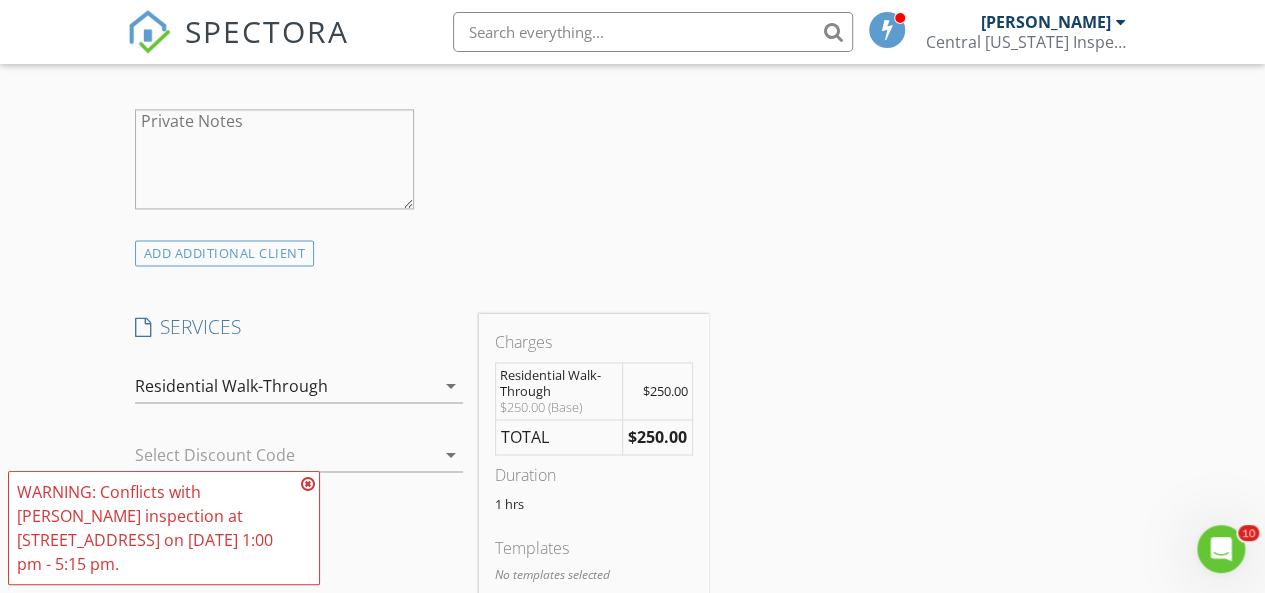 scroll, scrollTop: 1443, scrollLeft: 0, axis: vertical 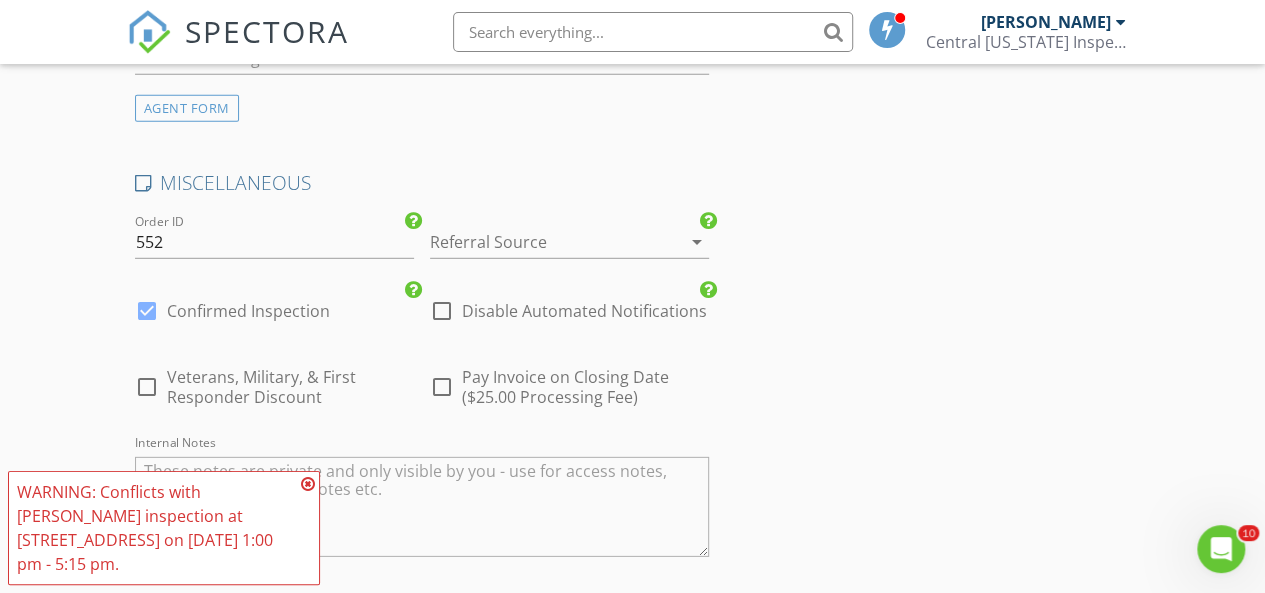 click at bounding box center (541, 242) 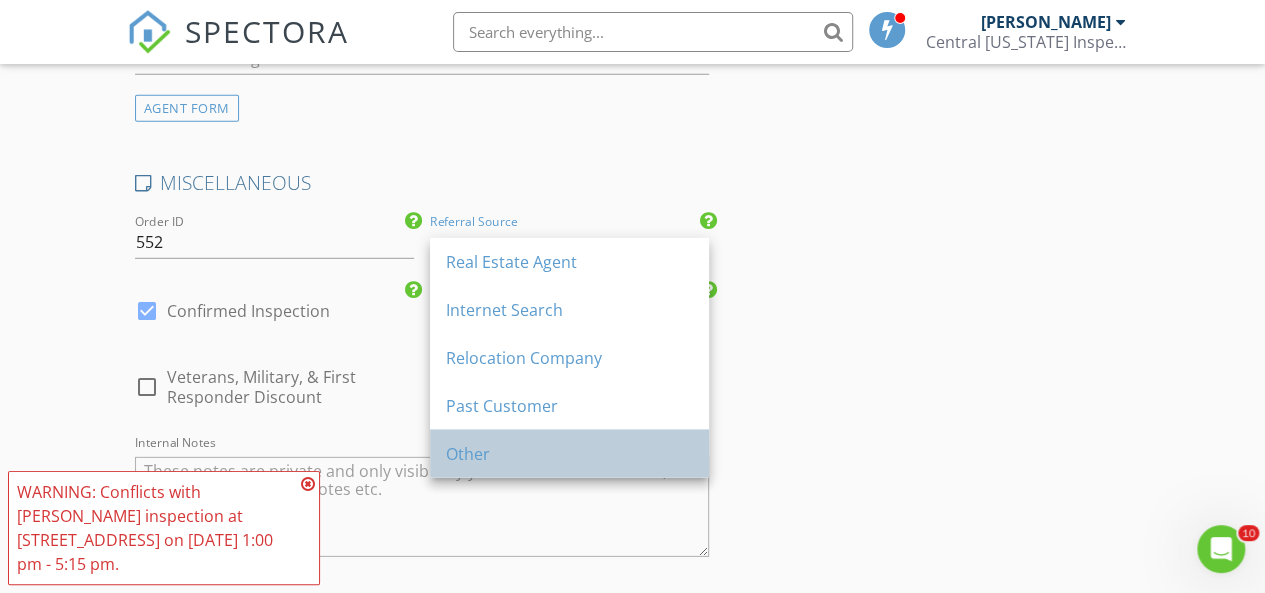 click on "Other" at bounding box center [569, 454] 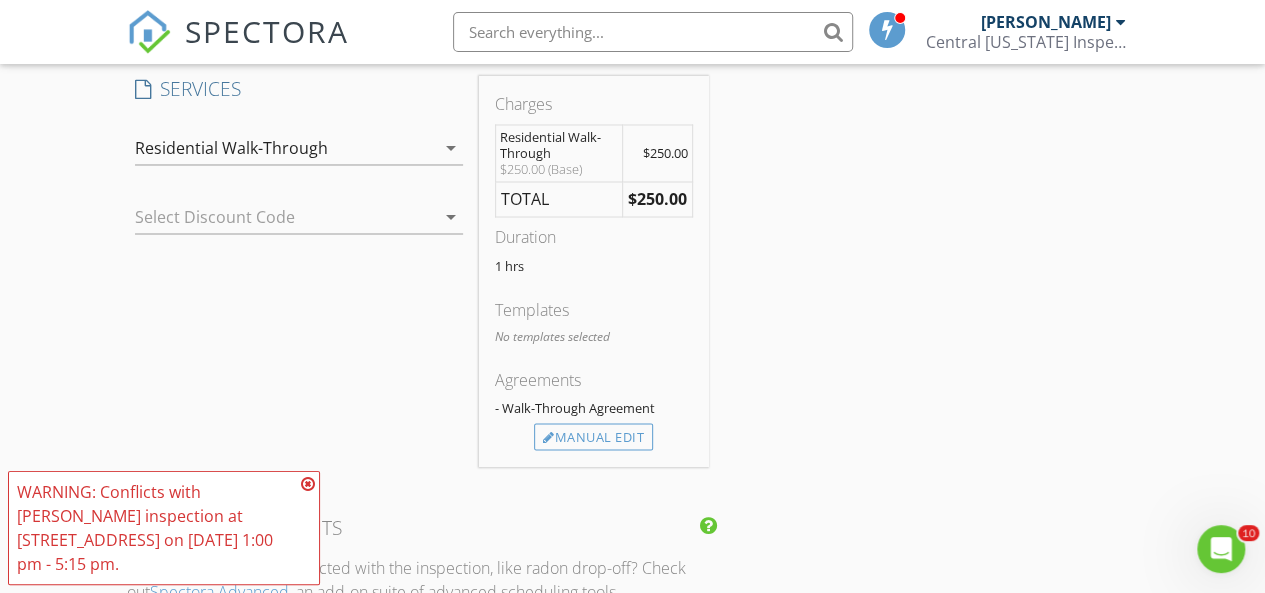 scroll, scrollTop: 1614, scrollLeft: 0, axis: vertical 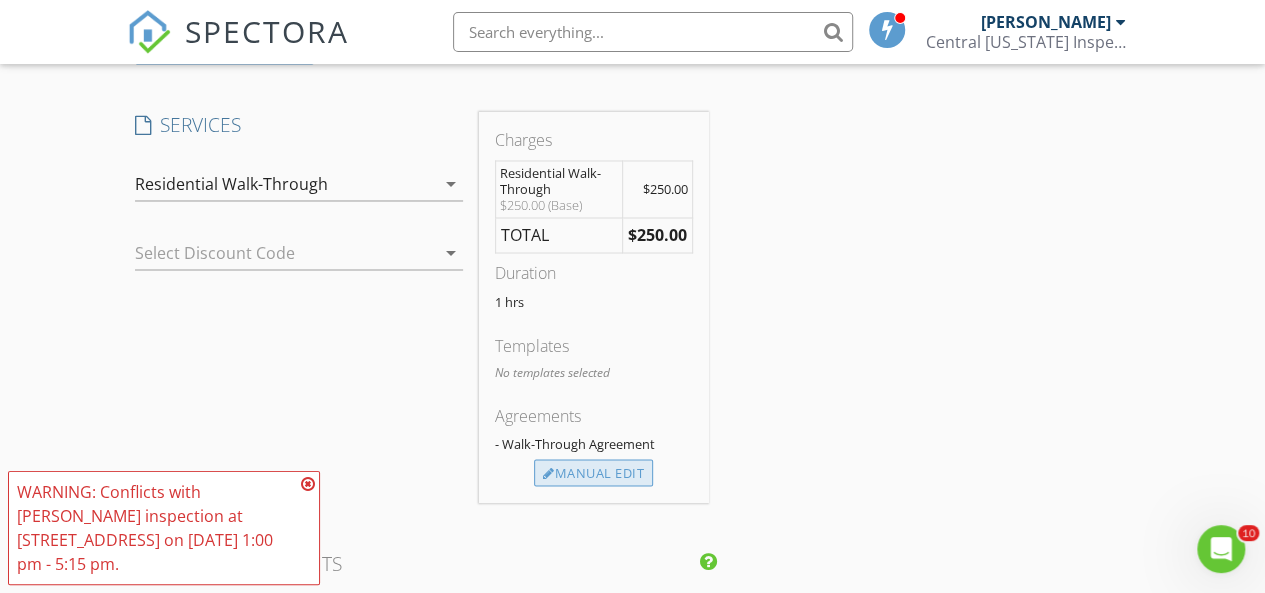 click on "Manual Edit" at bounding box center [593, 473] 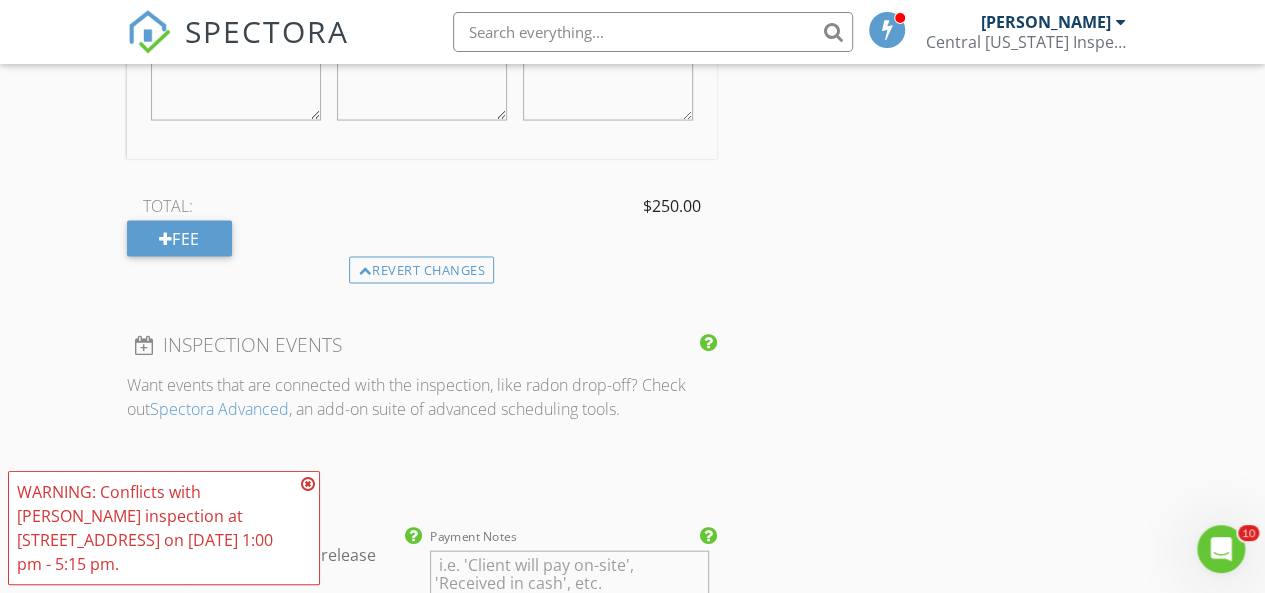 scroll, scrollTop: 2052, scrollLeft: 0, axis: vertical 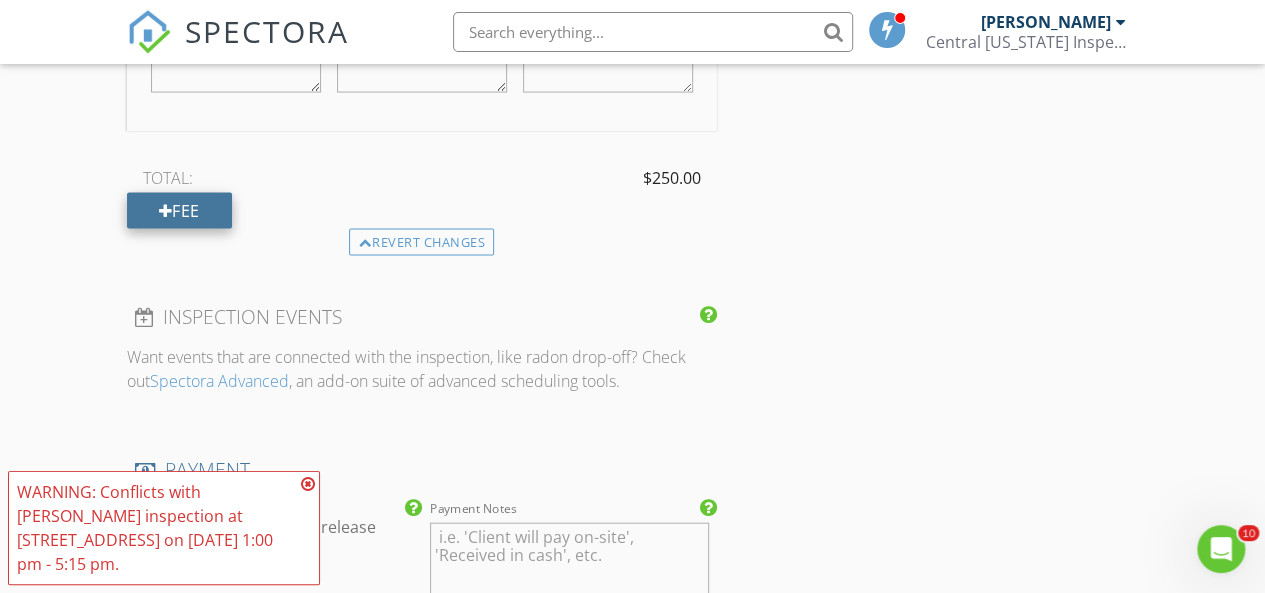 click on "Fee" at bounding box center [179, 211] 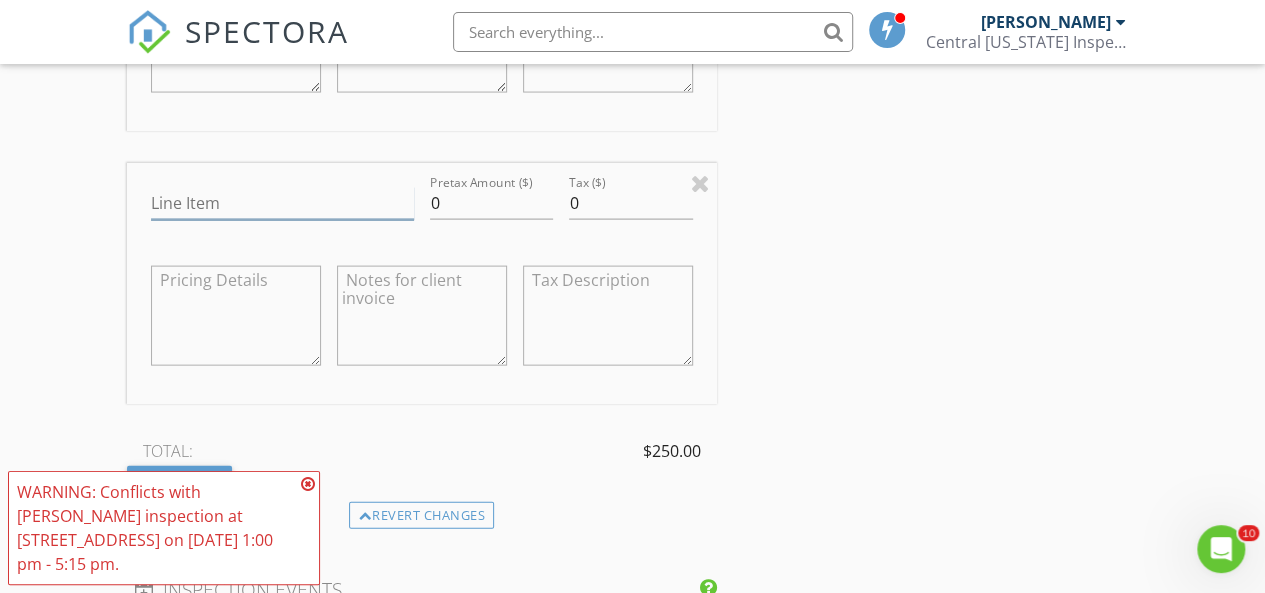 click on "Line Item" at bounding box center (282, 203) 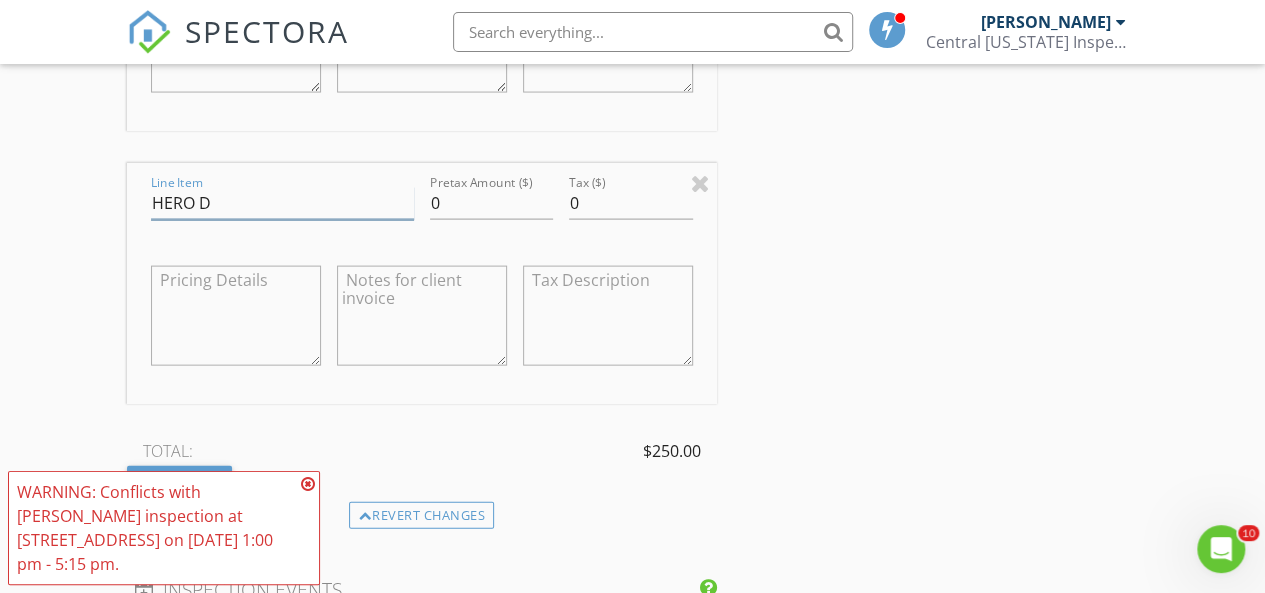 type on "HERO Discount" 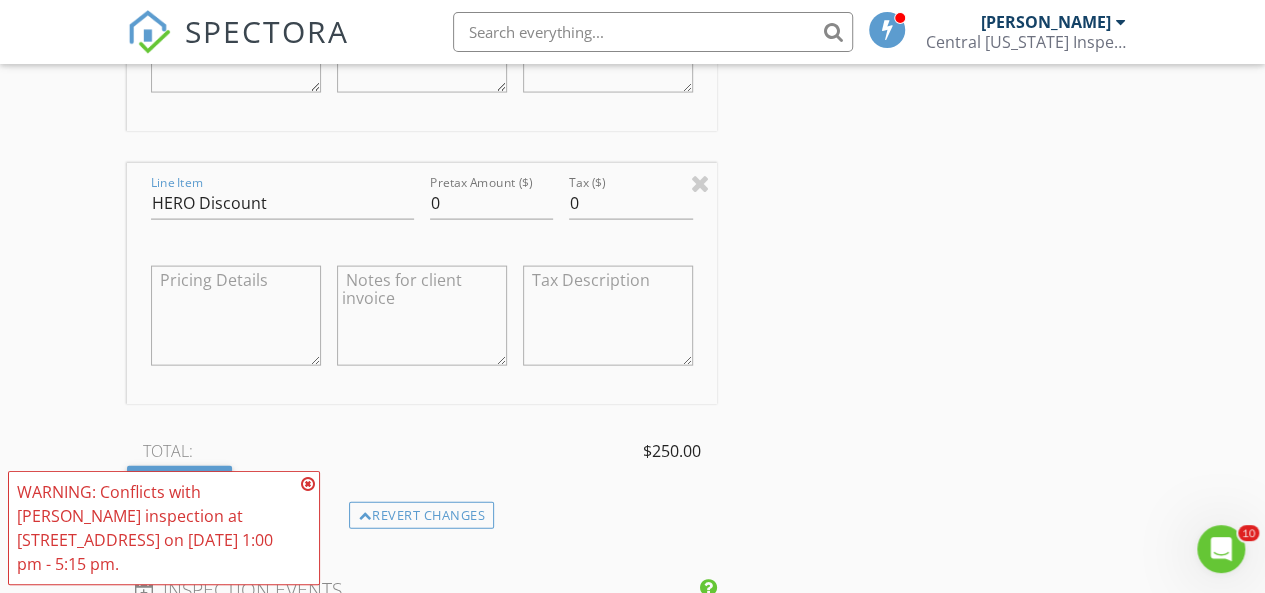 click on "Pretax Amount ($) 0" at bounding box center [492, 213] 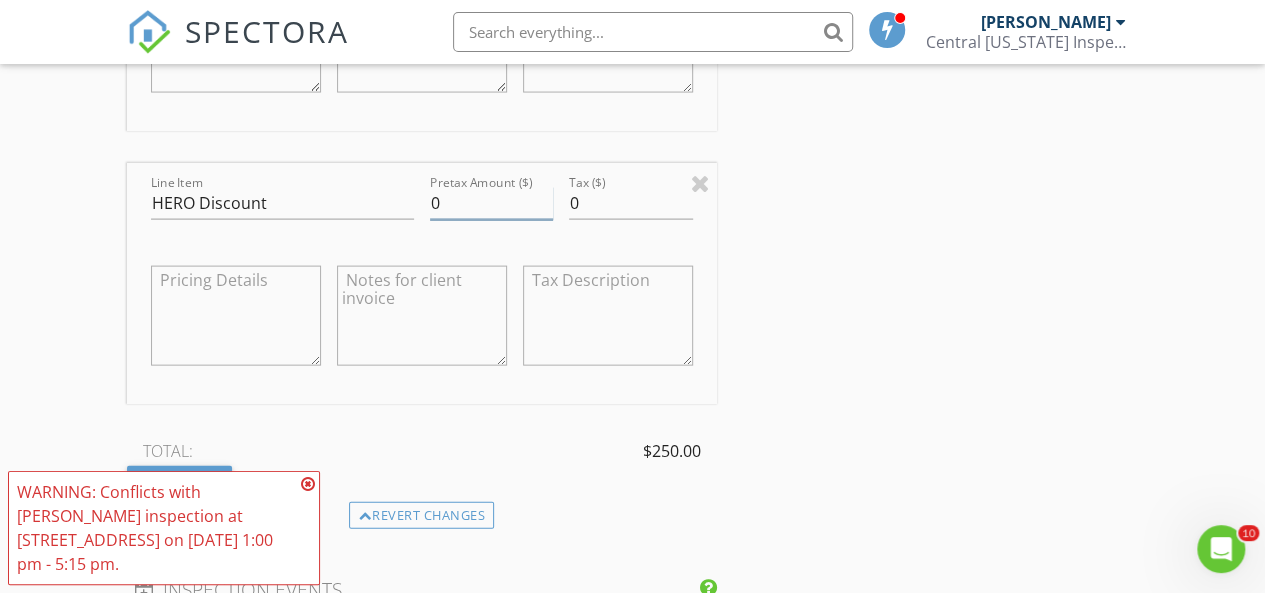 click on "0" at bounding box center (492, 203) 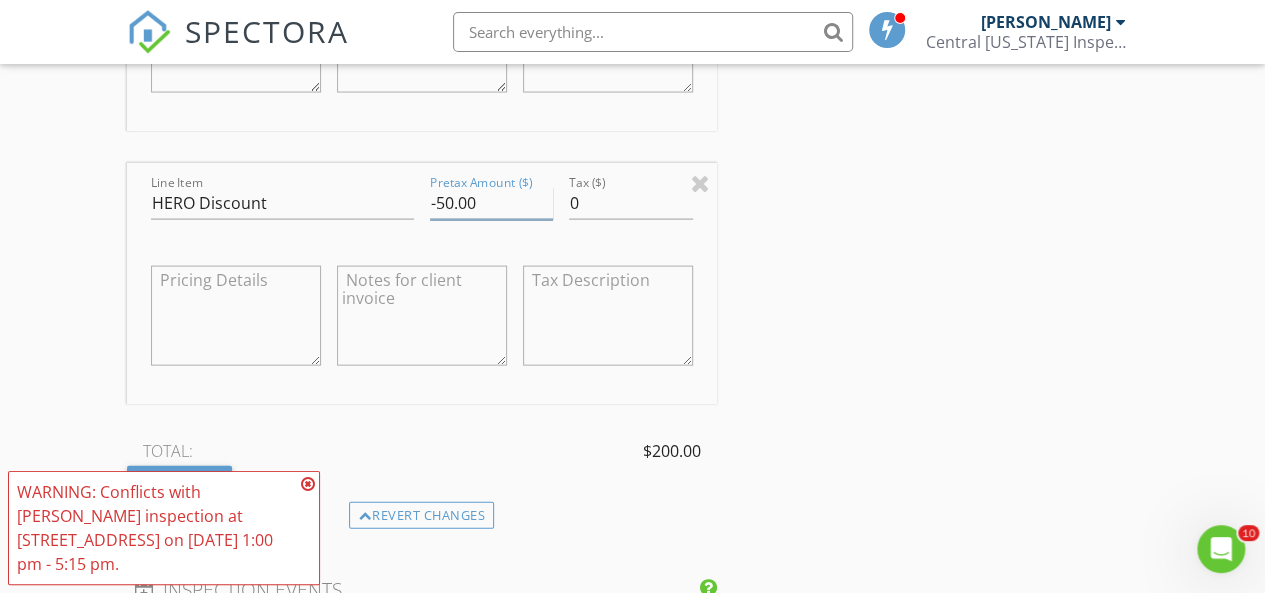 type on "-50.00" 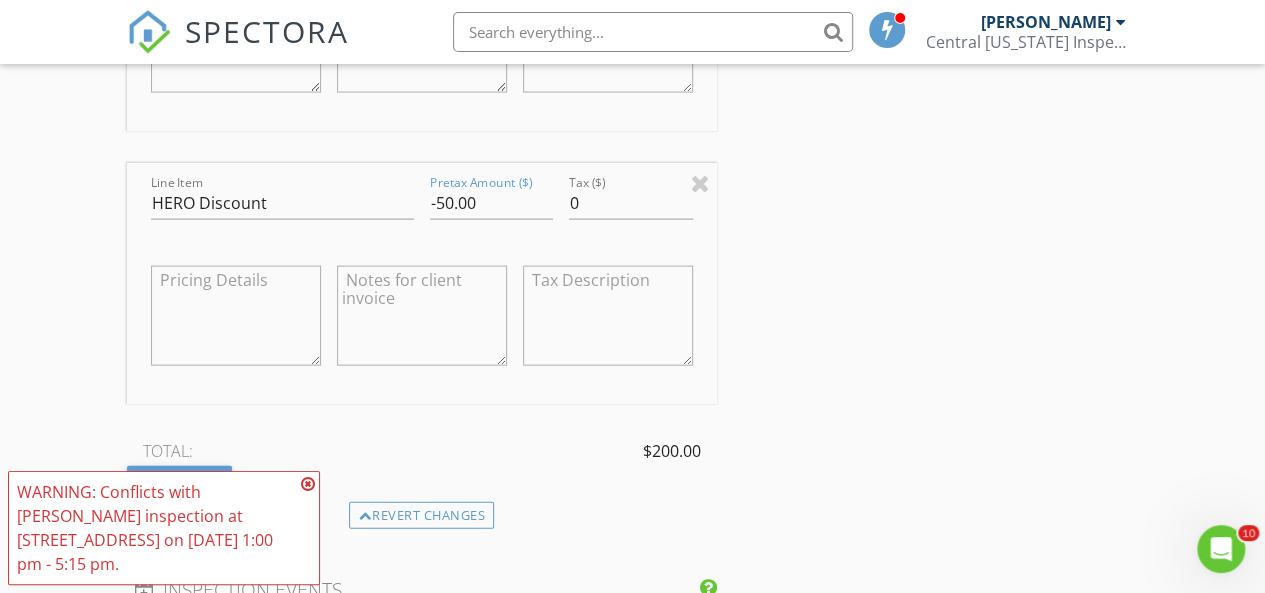 click at bounding box center (422, 316) 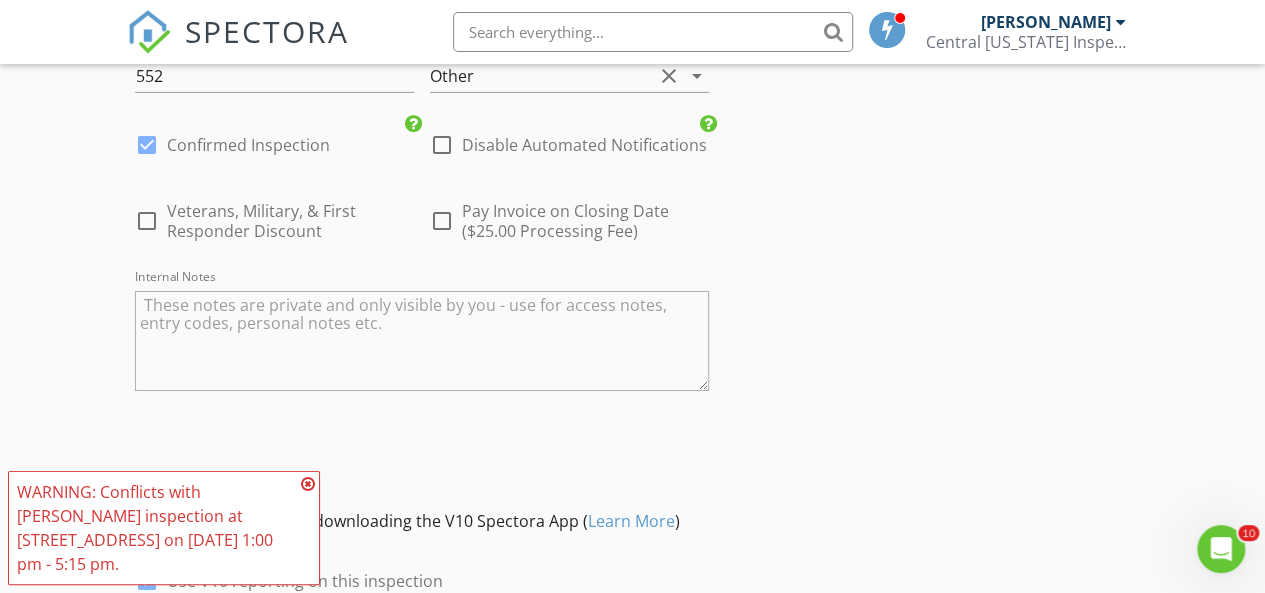 scroll, scrollTop: 3590, scrollLeft: 0, axis: vertical 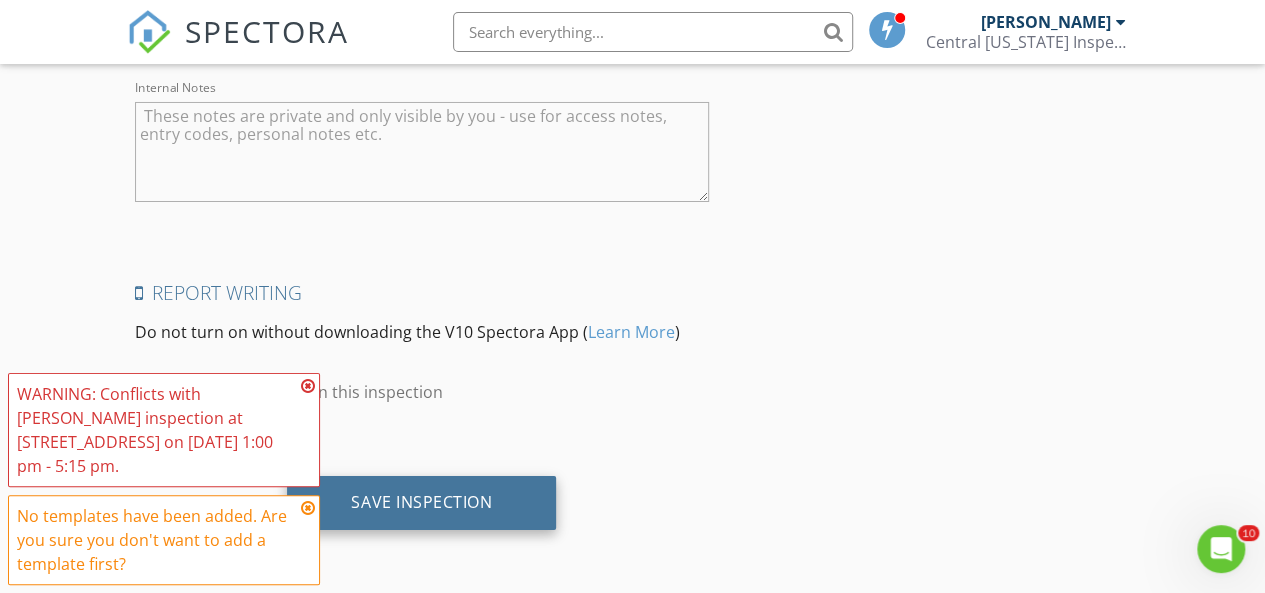 type on "Thank You for Your Service" 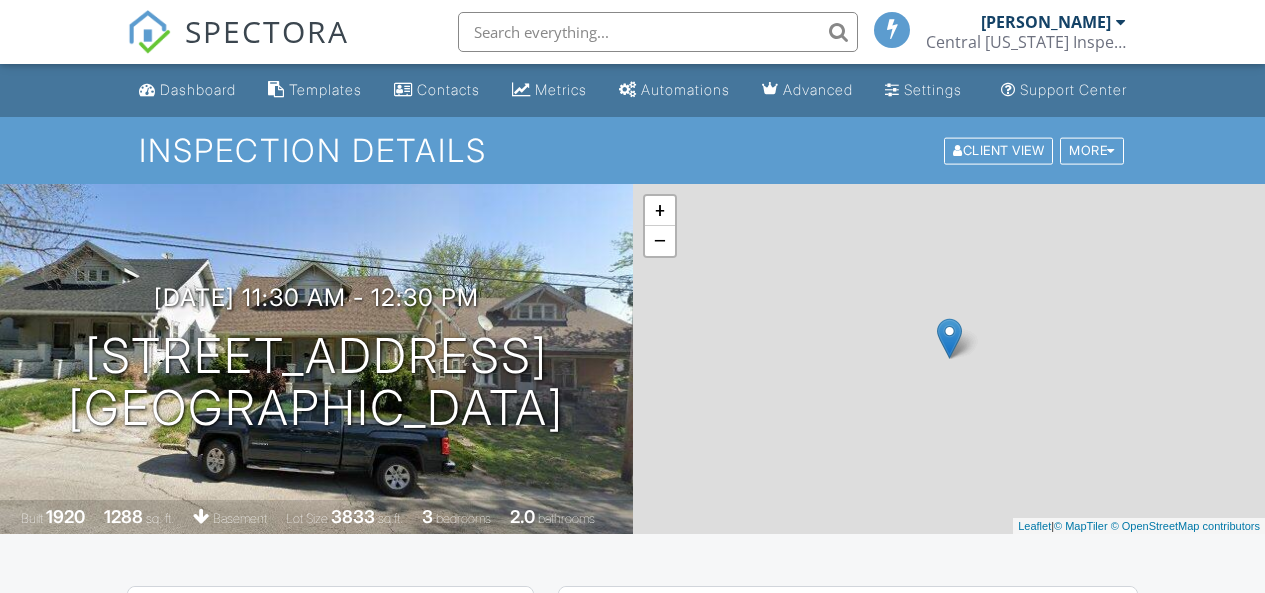 scroll, scrollTop: 0, scrollLeft: 0, axis: both 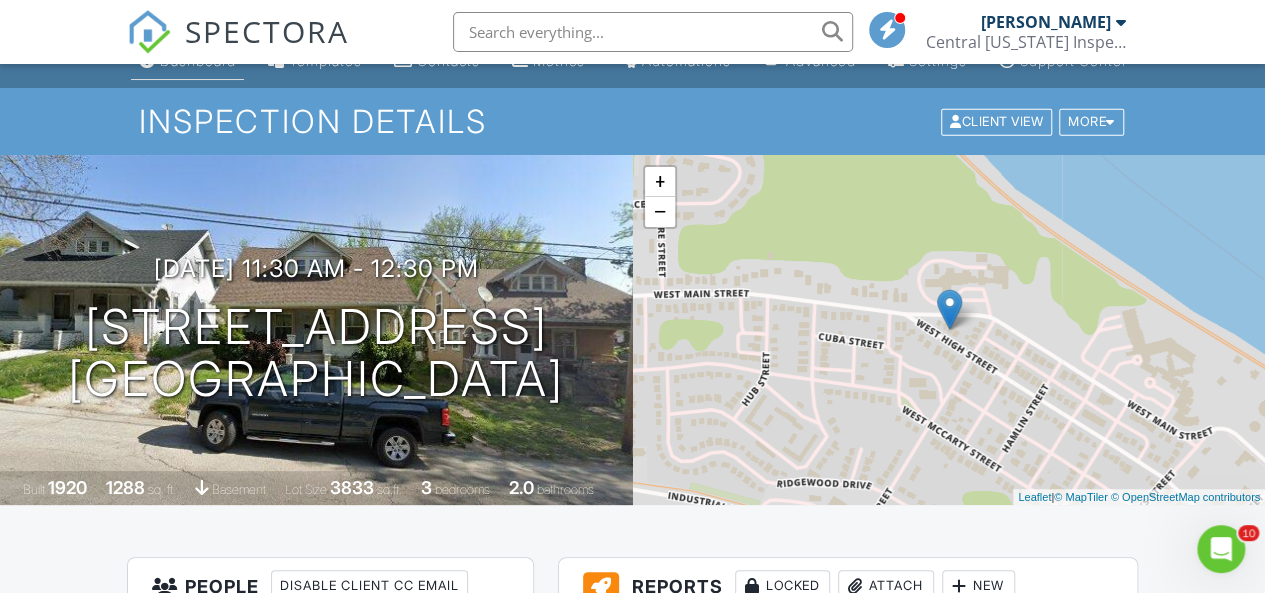 click on "Dashboard" at bounding box center (198, 60) 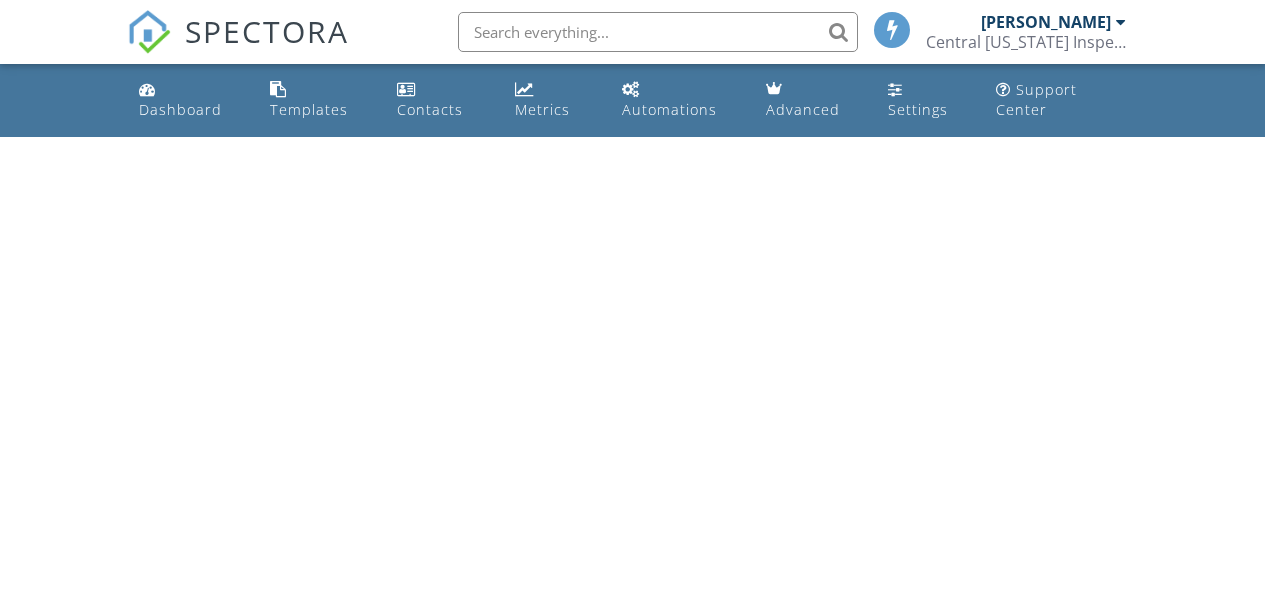 scroll, scrollTop: 0, scrollLeft: 0, axis: both 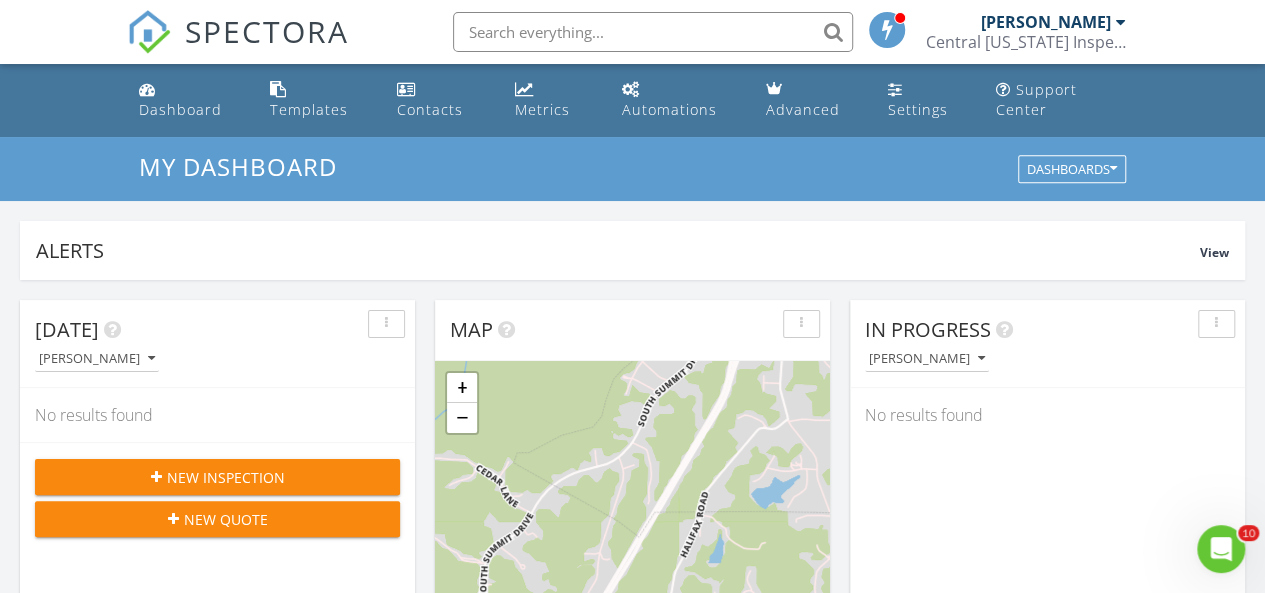click at bounding box center [653, 32] 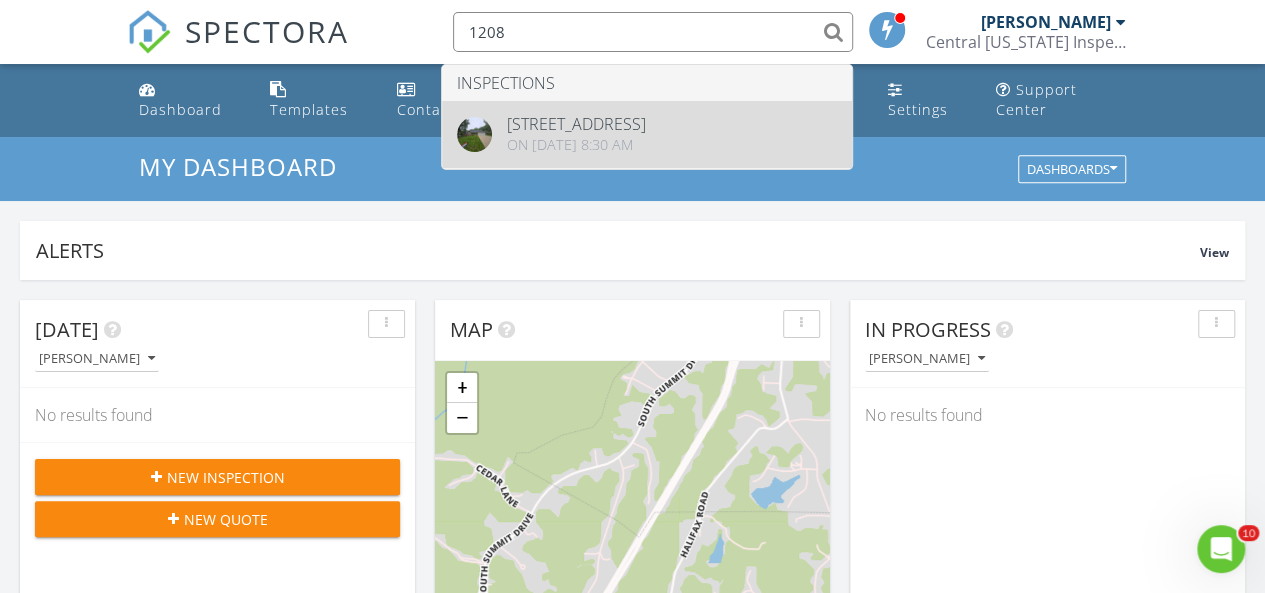 type on "1208" 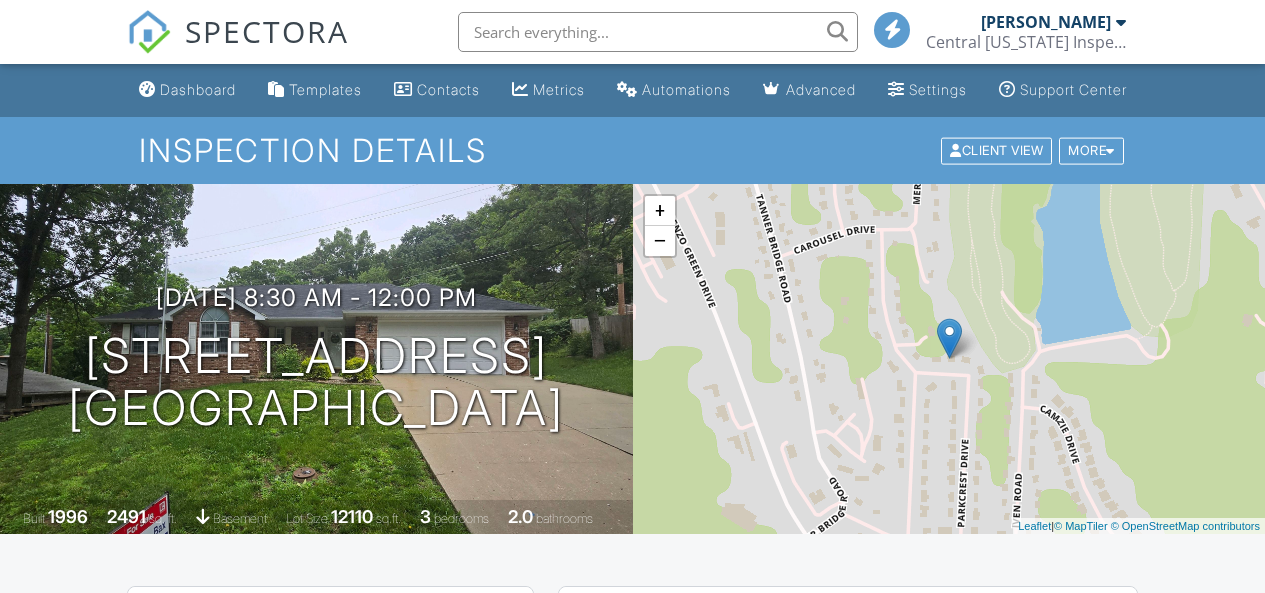 scroll, scrollTop: 0, scrollLeft: 0, axis: both 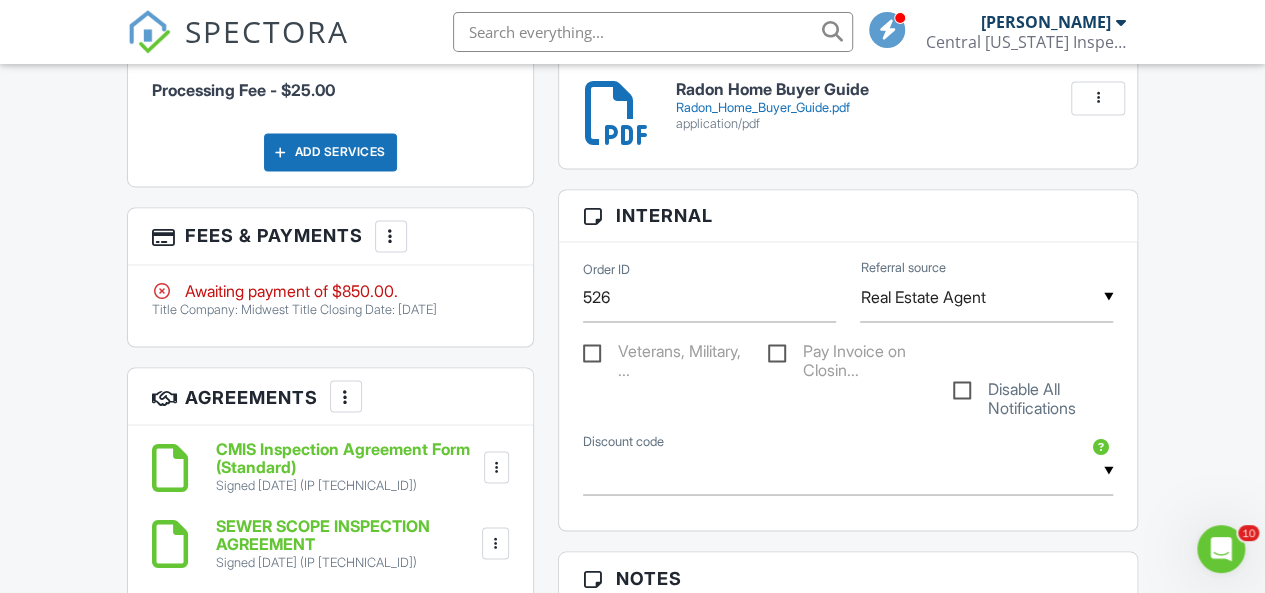 drag, startPoint x: 1276, startPoint y: 61, endPoint x: 1277, endPoint y: 211, distance: 150.00333 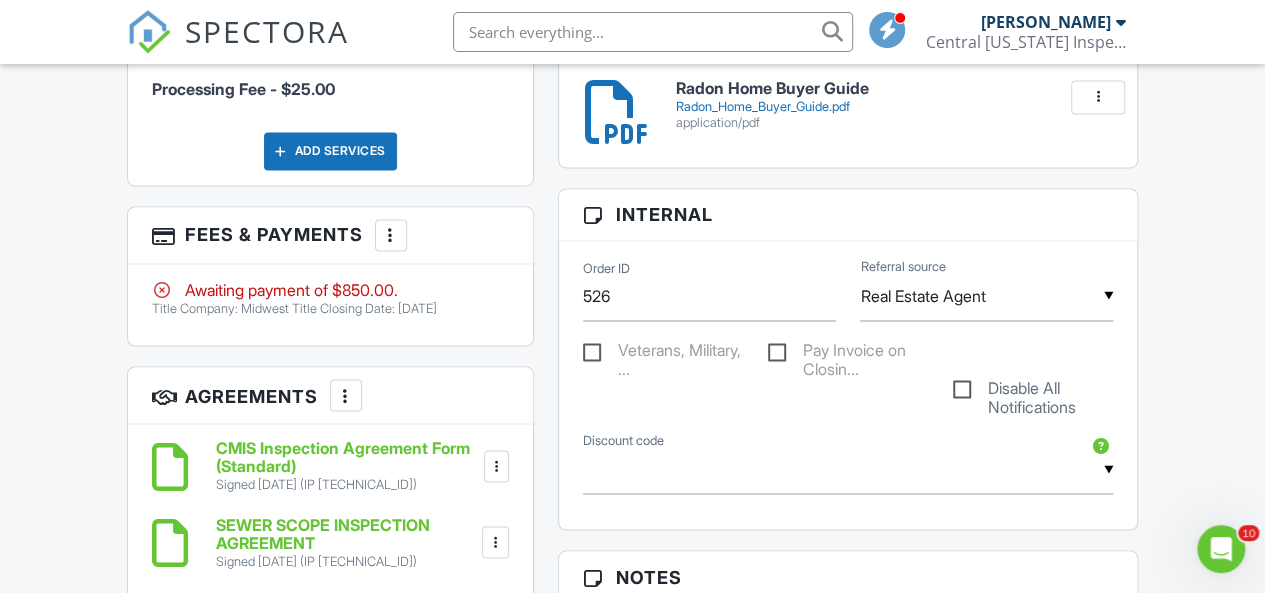 click at bounding box center (391, 235) 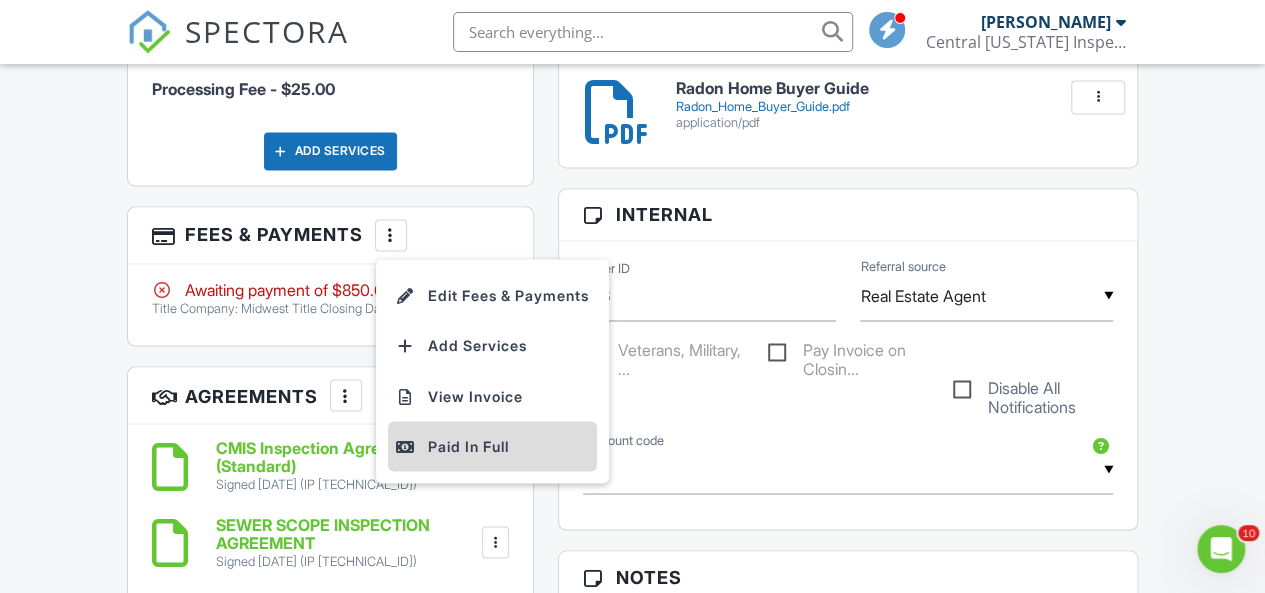 click on "Paid In Full" at bounding box center [492, 446] 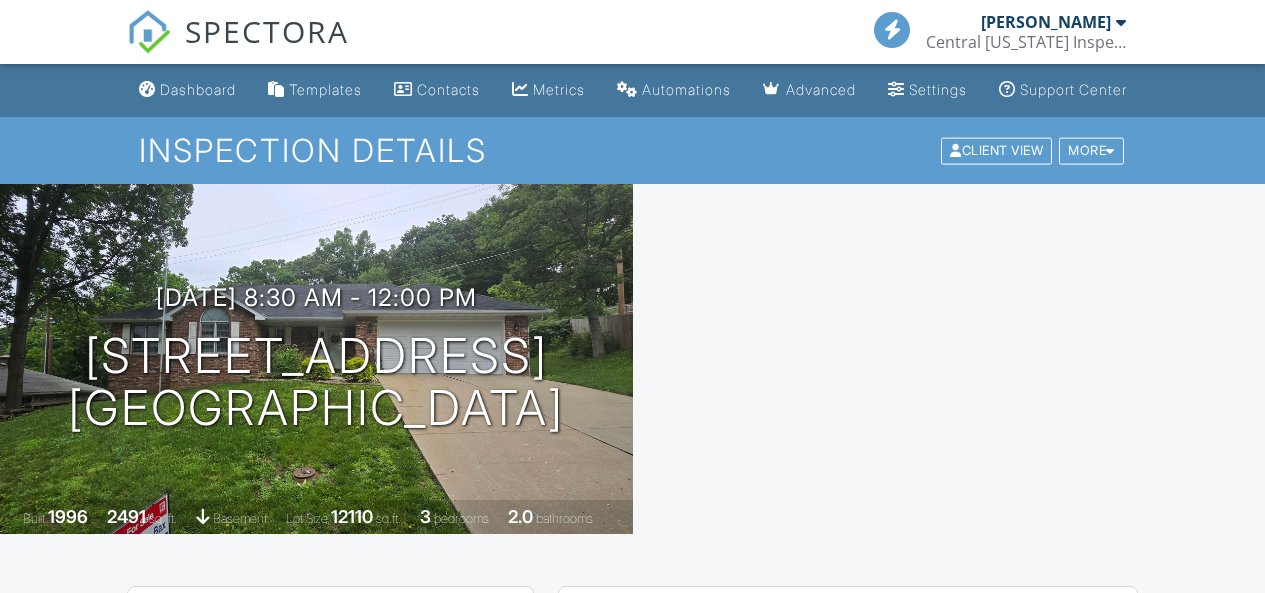scroll, scrollTop: 0, scrollLeft: 0, axis: both 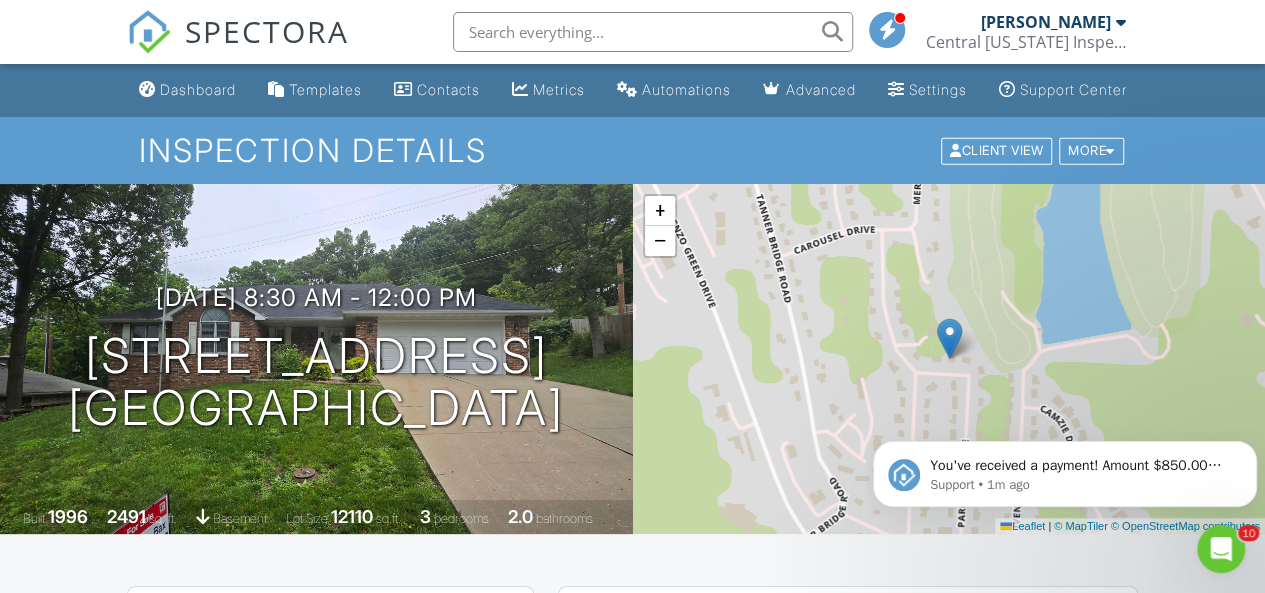 click at bounding box center [653, 32] 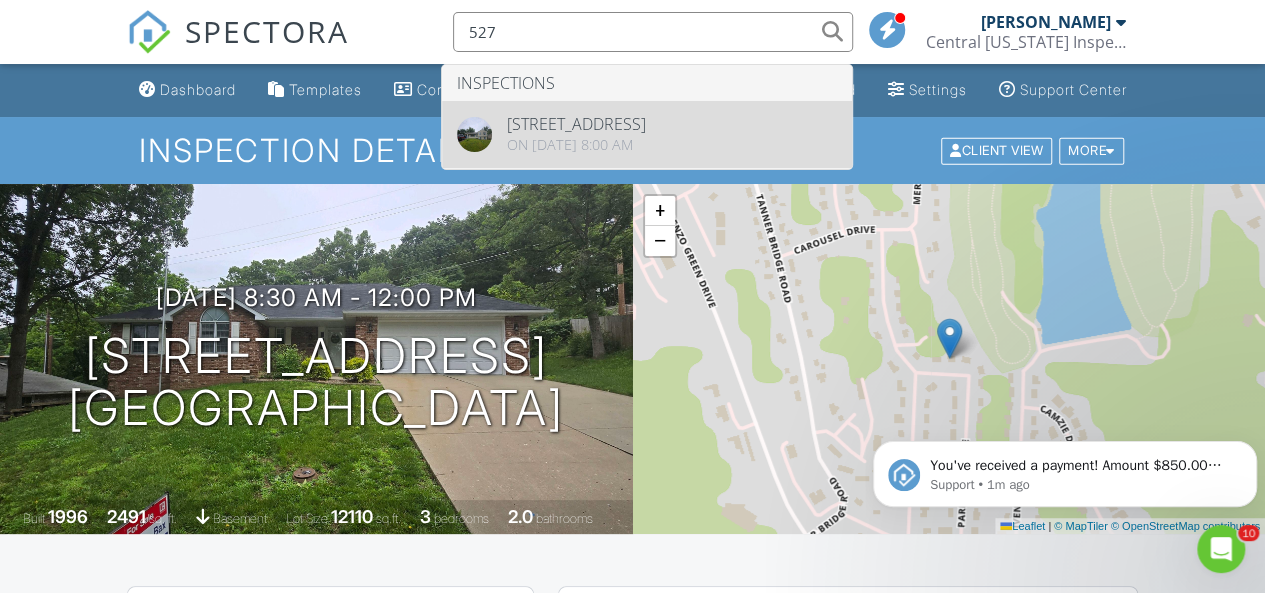 type on "527" 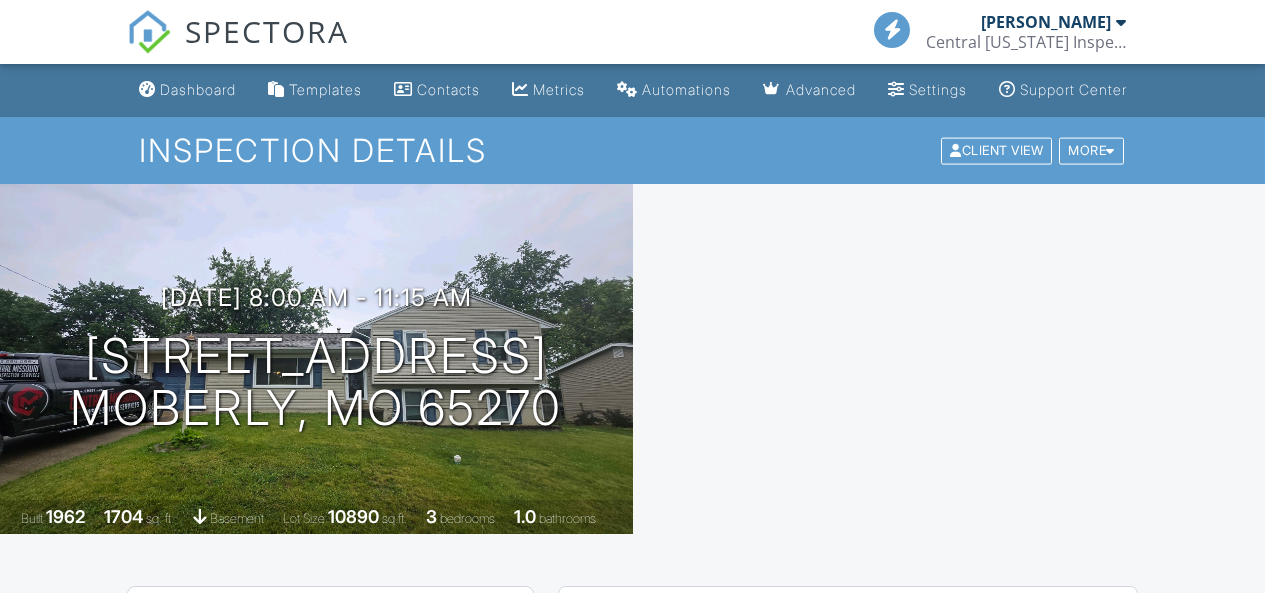 scroll, scrollTop: 0, scrollLeft: 0, axis: both 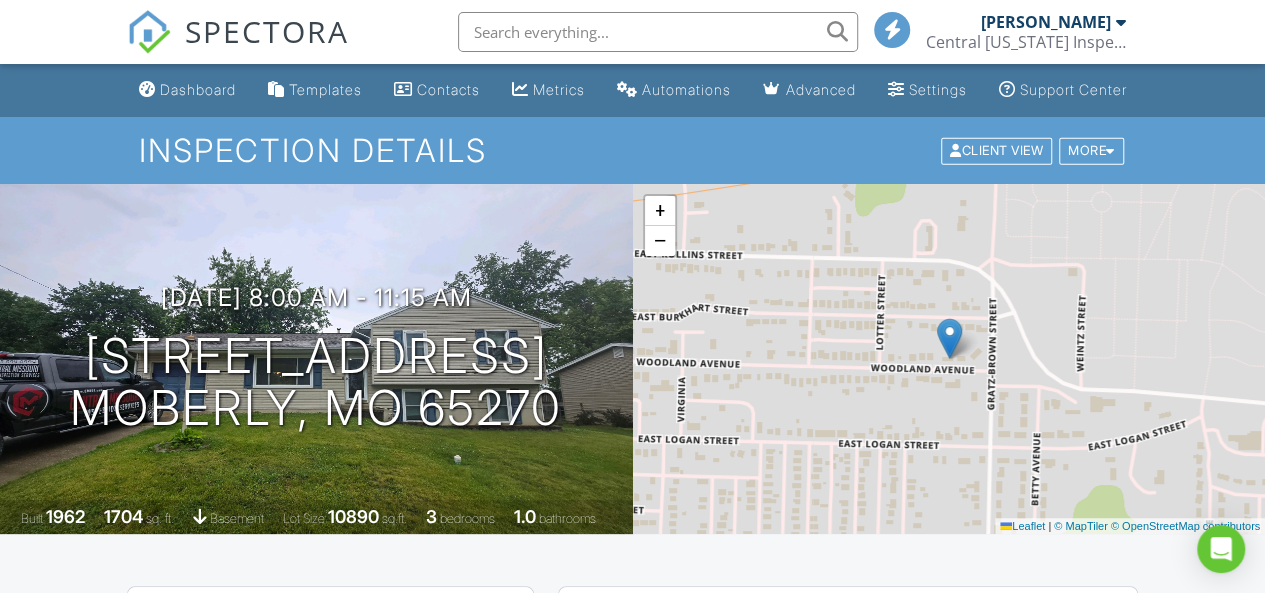 click on "SPECTORA
[PERSON_NAME]
Central [US_STATE] Inspection Services L.L.C.
Role:
Inspector
Change Role
Dashboard
New Inspection
Inspections
Calendar
Template Editor
Contacts
Automations
Team
Metrics
Payments
Data Exports
Billing
Reporting
Advanced
Settings
What's New
Sign Out
Change Active Role
Your account has more than one possible role. Please choose how you'd like to view the site:
Company/Agency
City
Role
Dashboard
Templates
Contacts
Metrics
Automations
Advanced
Settings
Support Center
Inspection Details
Client View
More
Property Details
Reschedule" at bounding box center [632, 1914] 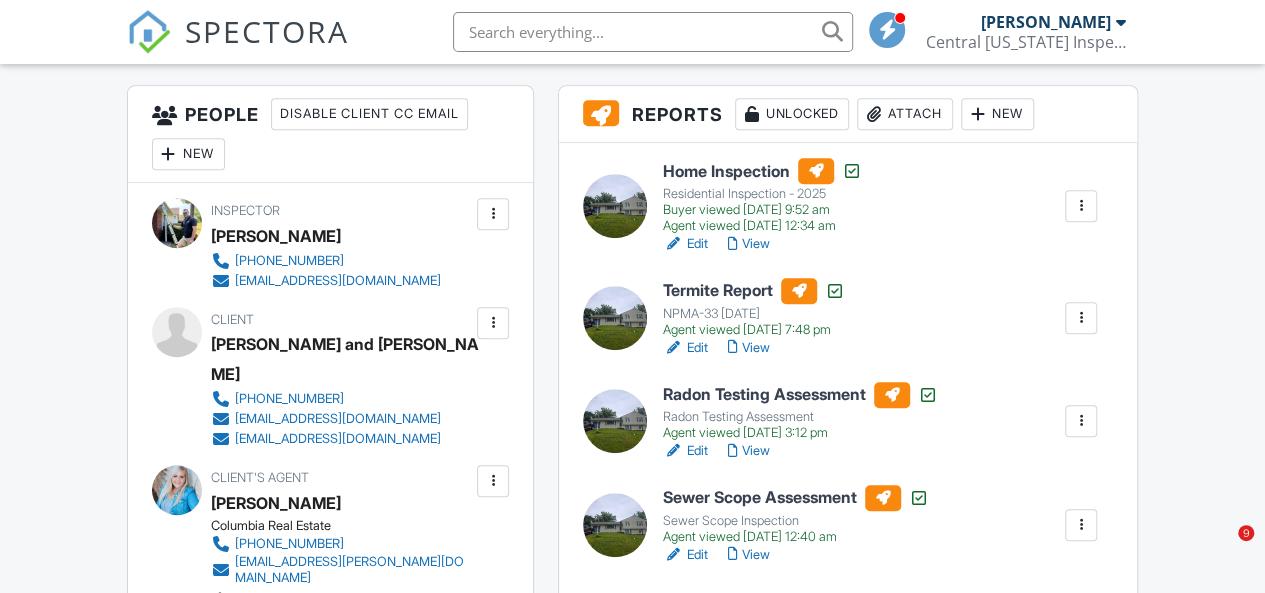 scroll, scrollTop: 516, scrollLeft: 0, axis: vertical 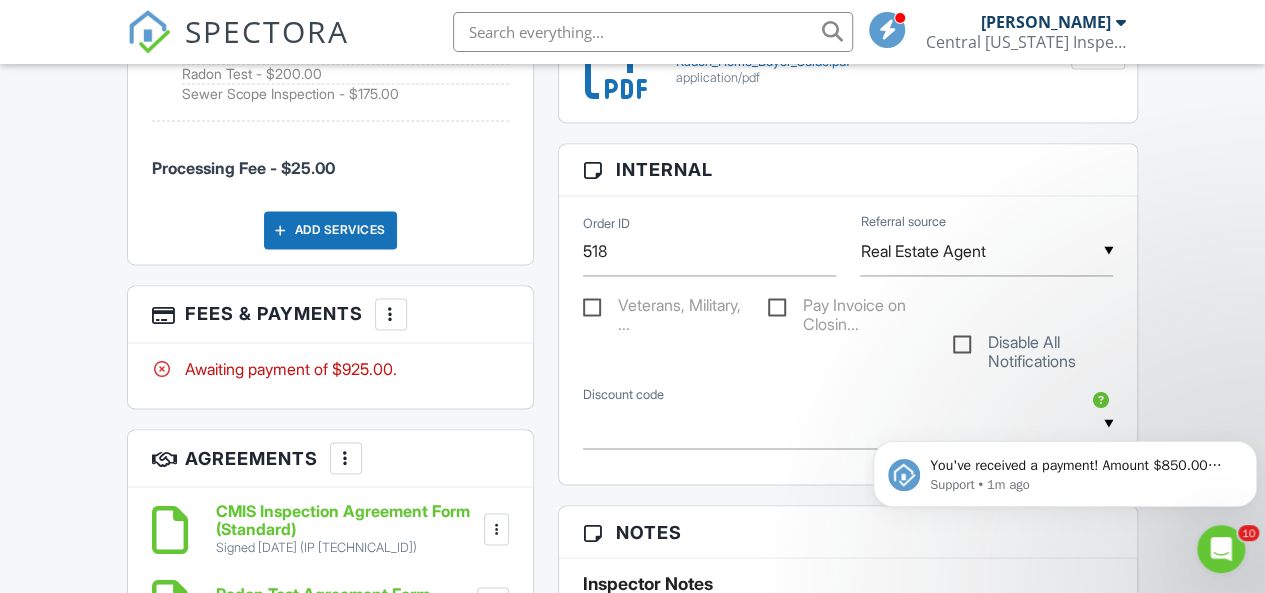 click at bounding box center [391, 314] 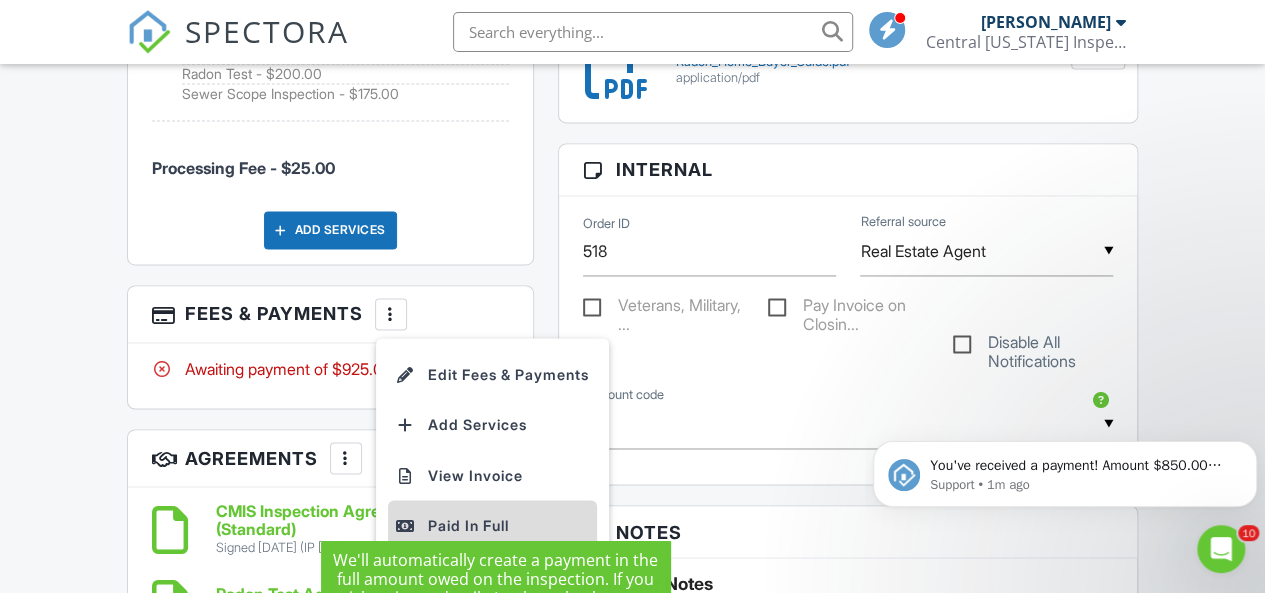click on "Paid In Full" at bounding box center [492, 525] 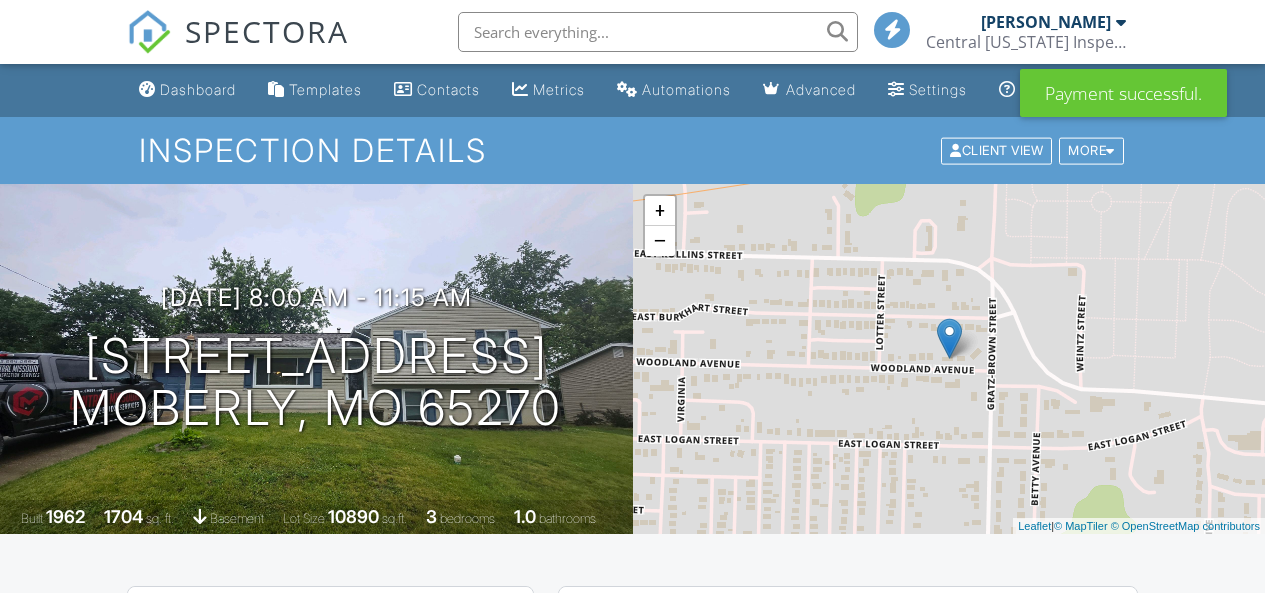 scroll, scrollTop: 0, scrollLeft: 0, axis: both 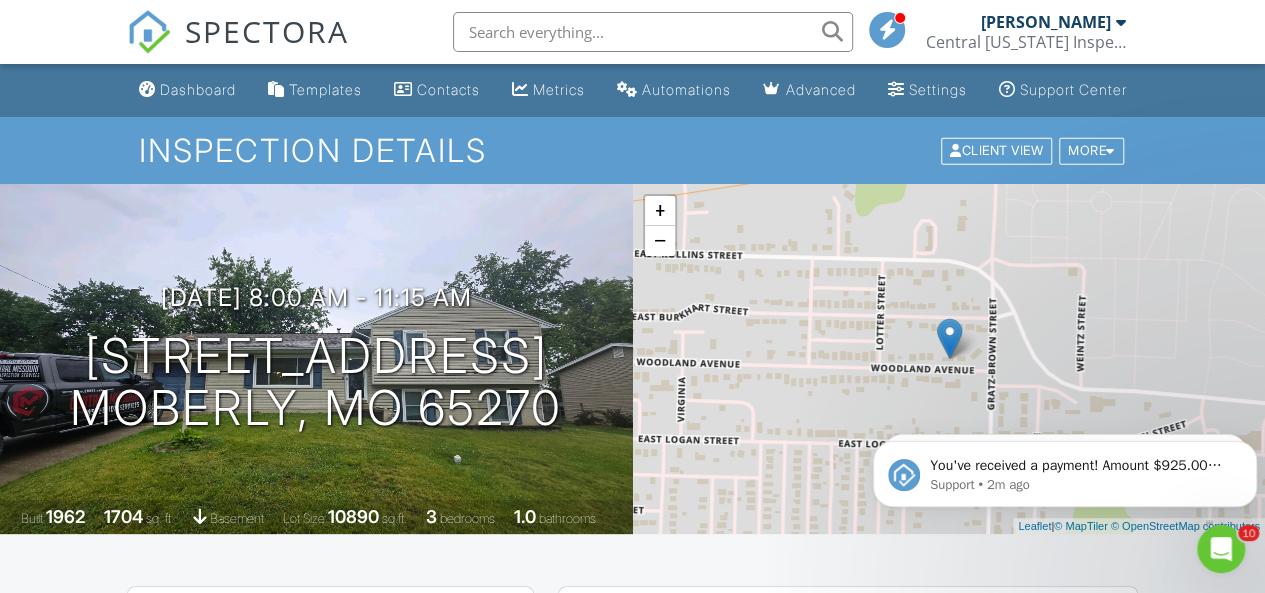 click at bounding box center (653, 32) 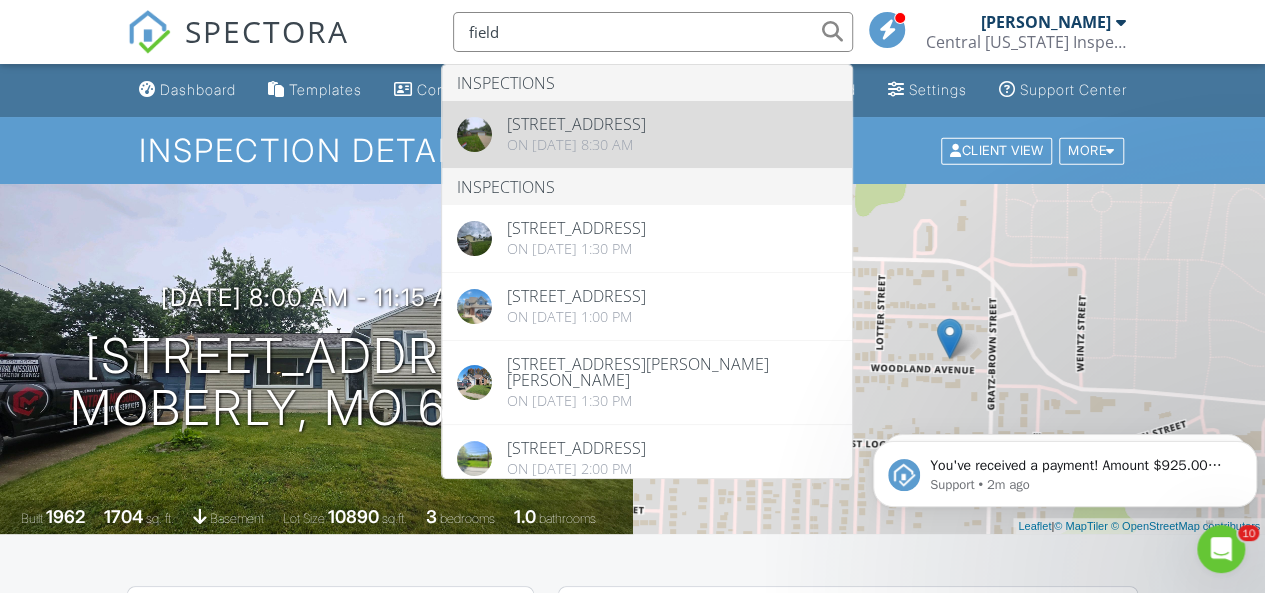 type on "field" 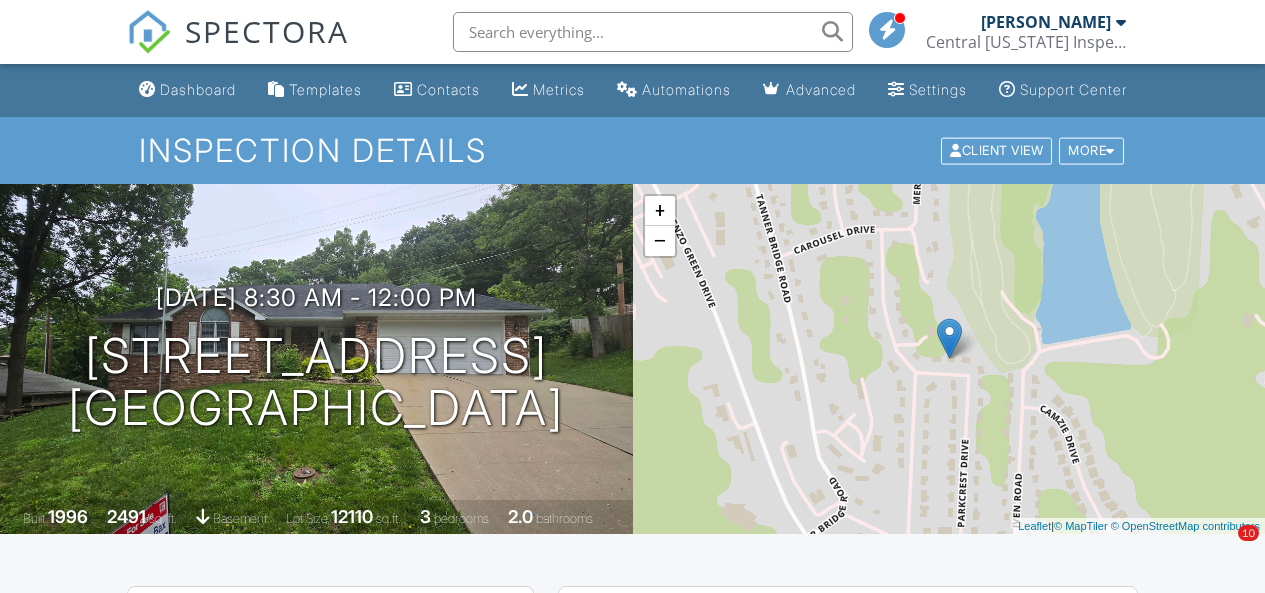 scroll, scrollTop: 0, scrollLeft: 0, axis: both 